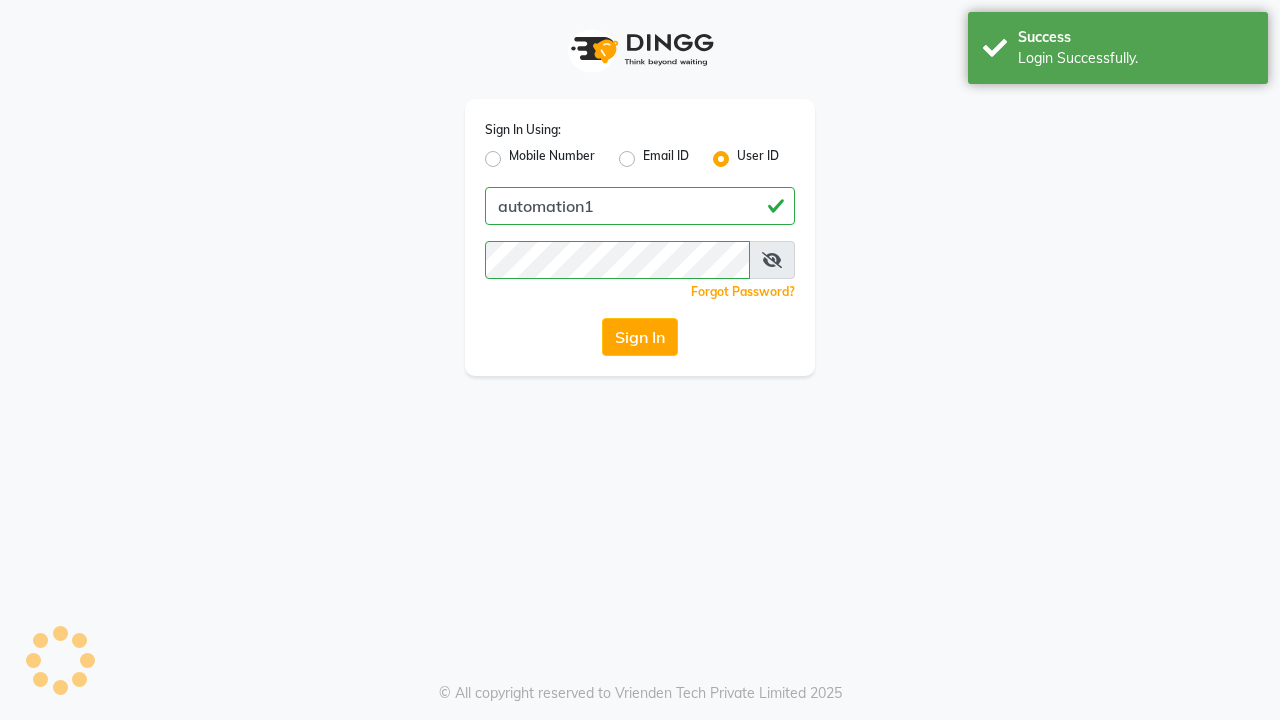 scroll, scrollTop: 0, scrollLeft: 0, axis: both 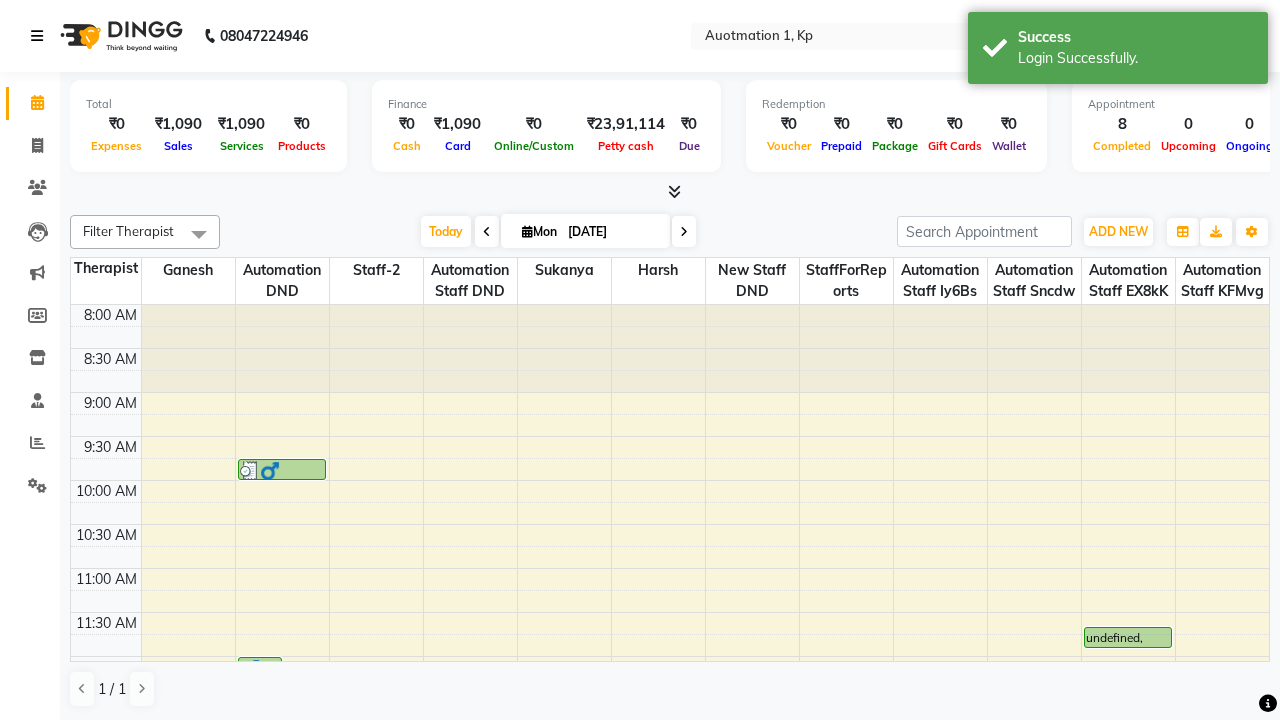 click at bounding box center (37, 36) 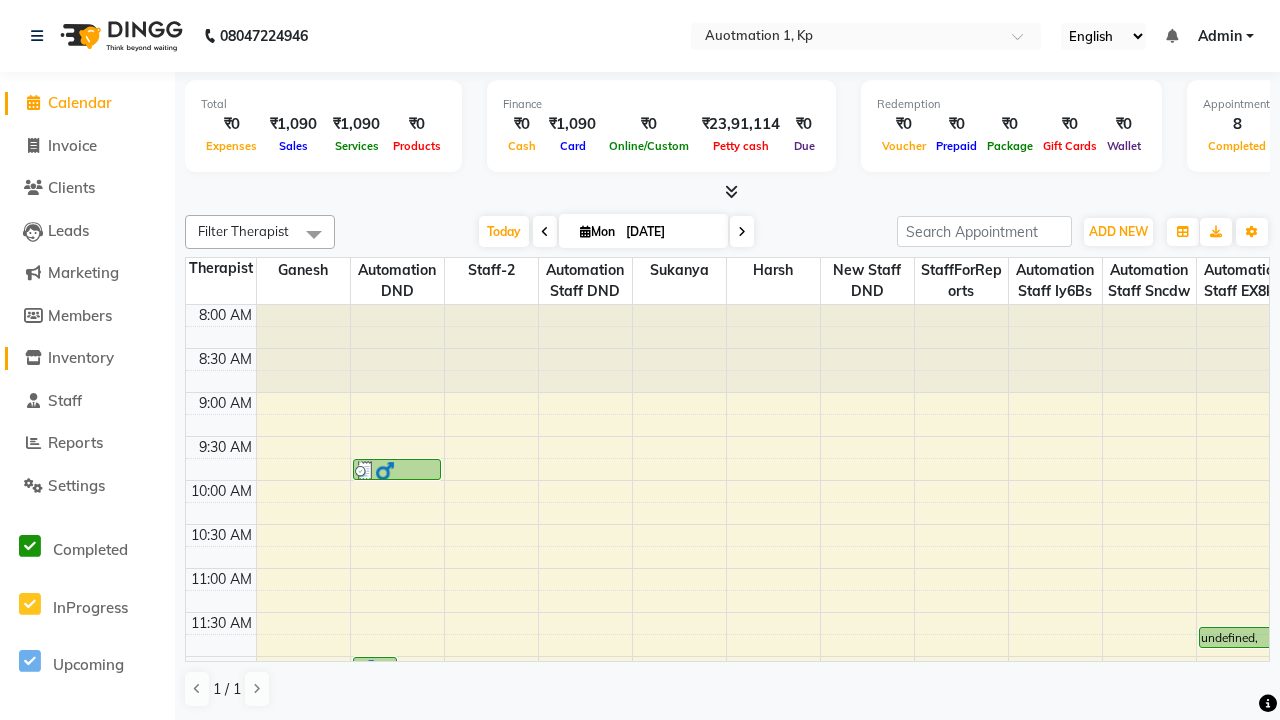 click on "Inventory" 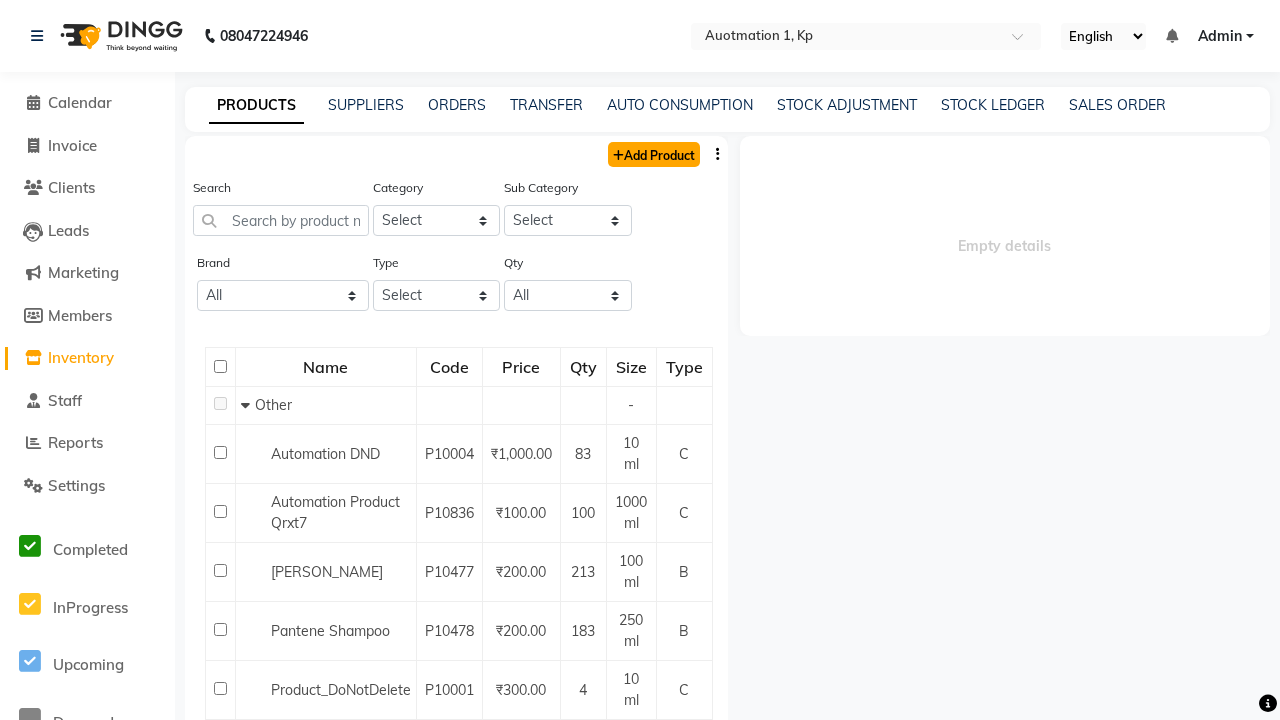 click on "Add Product" 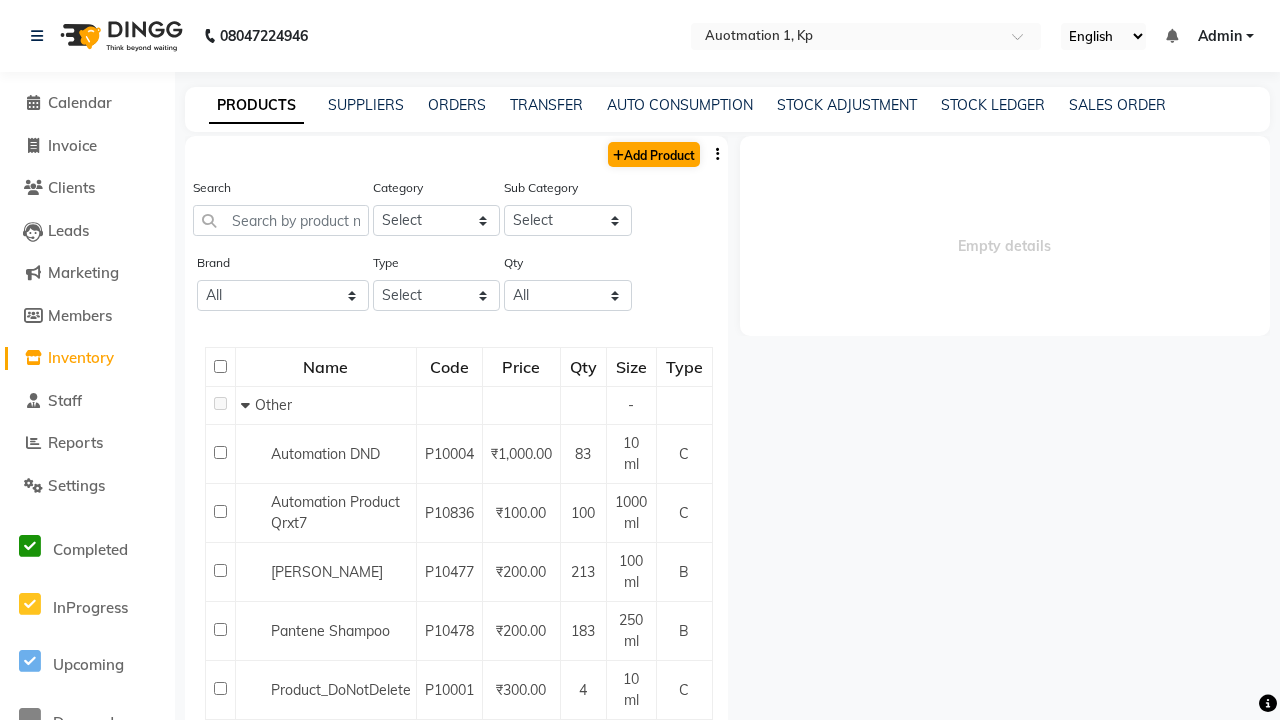select on "true" 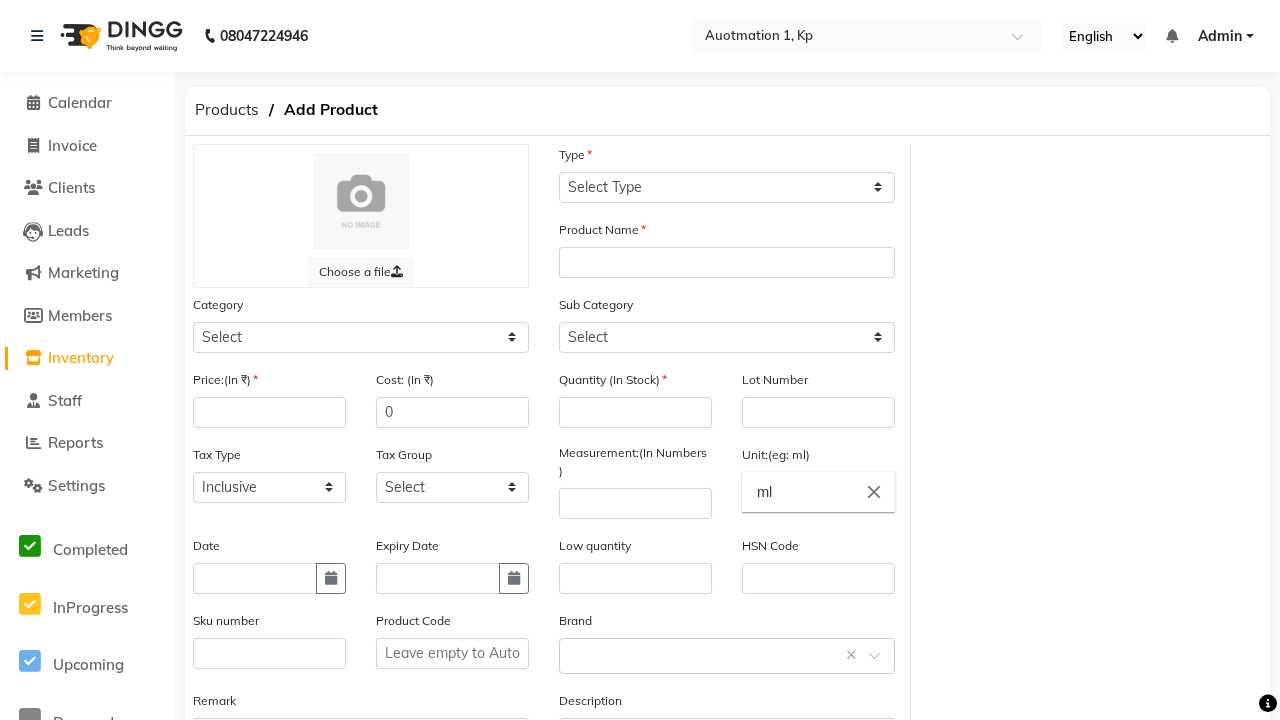 select on "C" 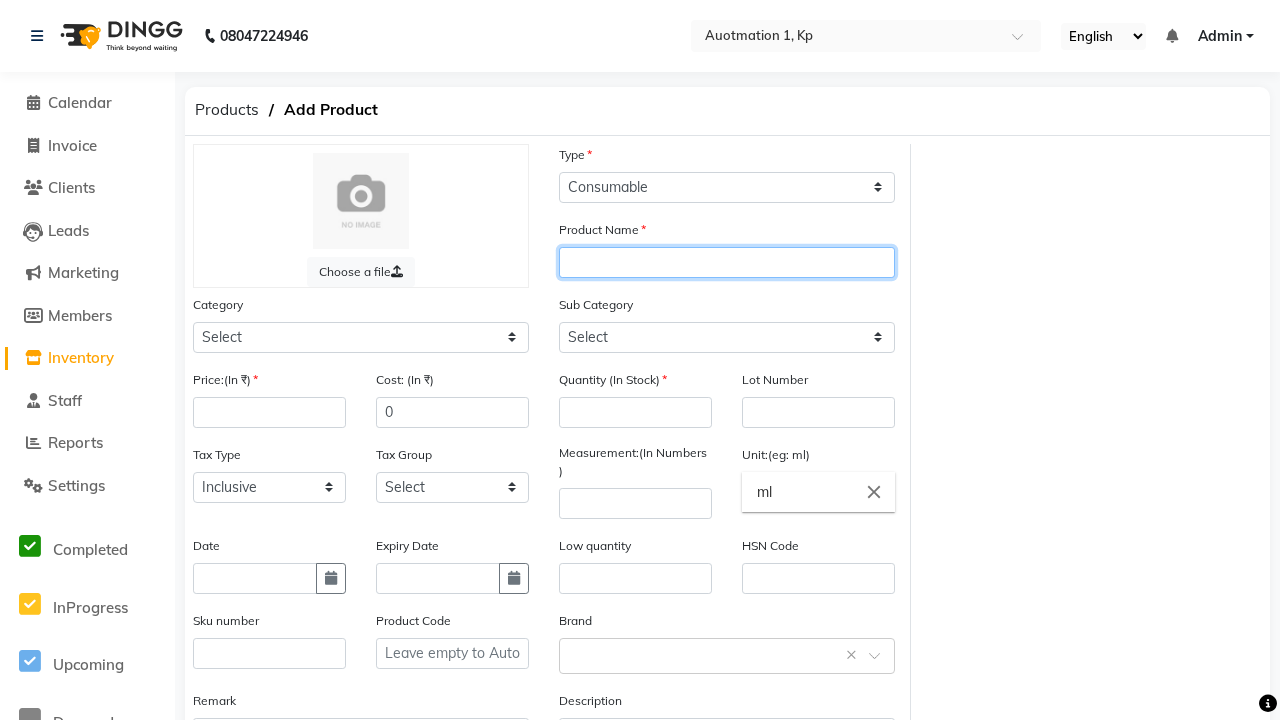 type on "Automation Product wQvfg" 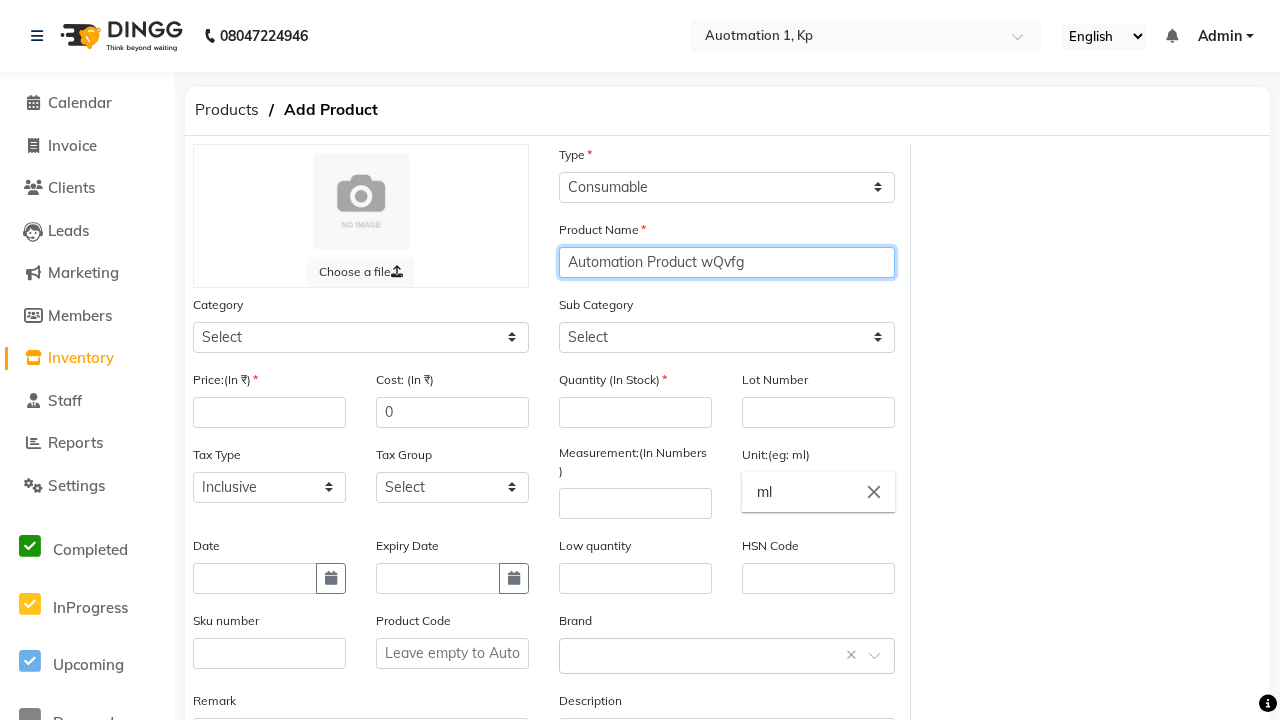 select on "44502000" 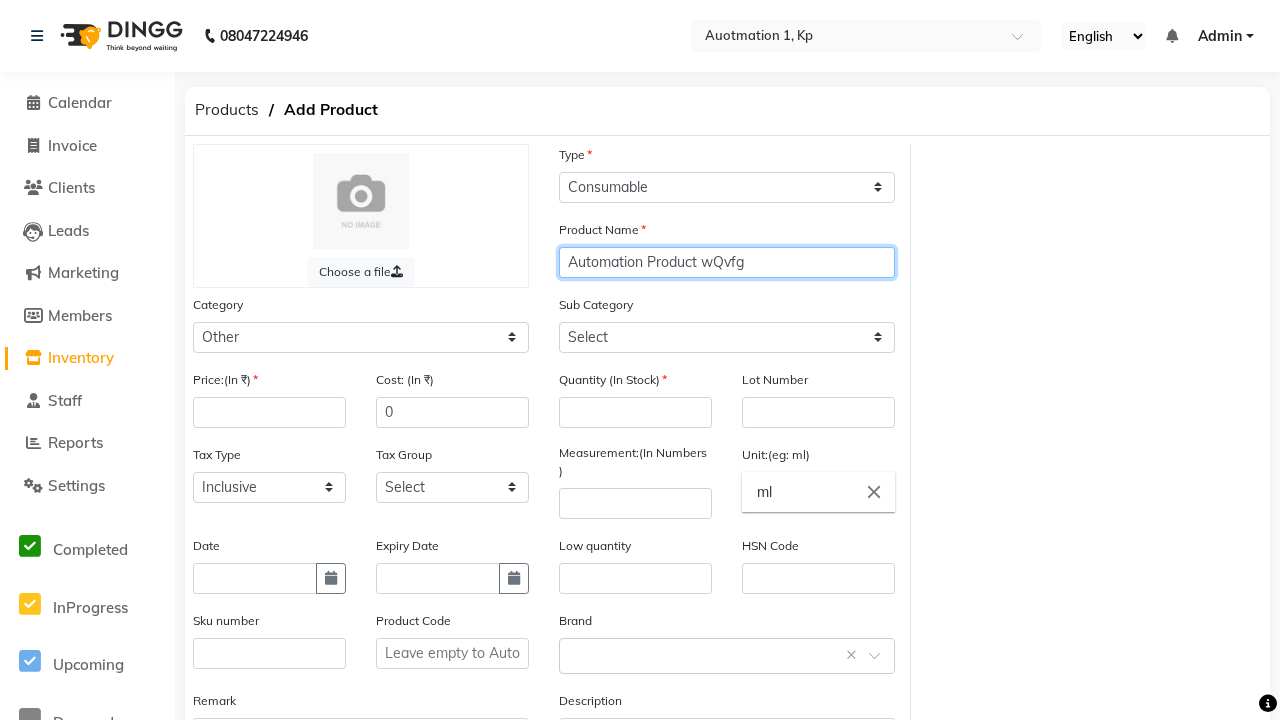 type on "Automation Product wQvfg" 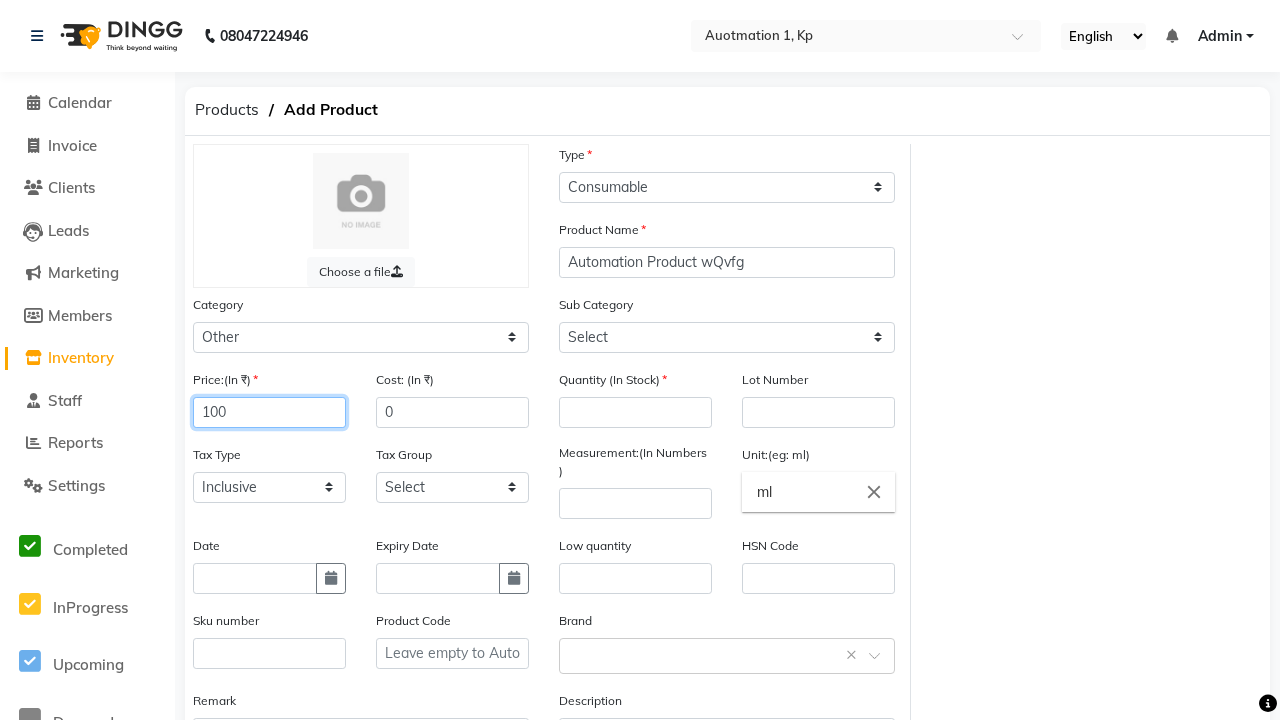 type on "100" 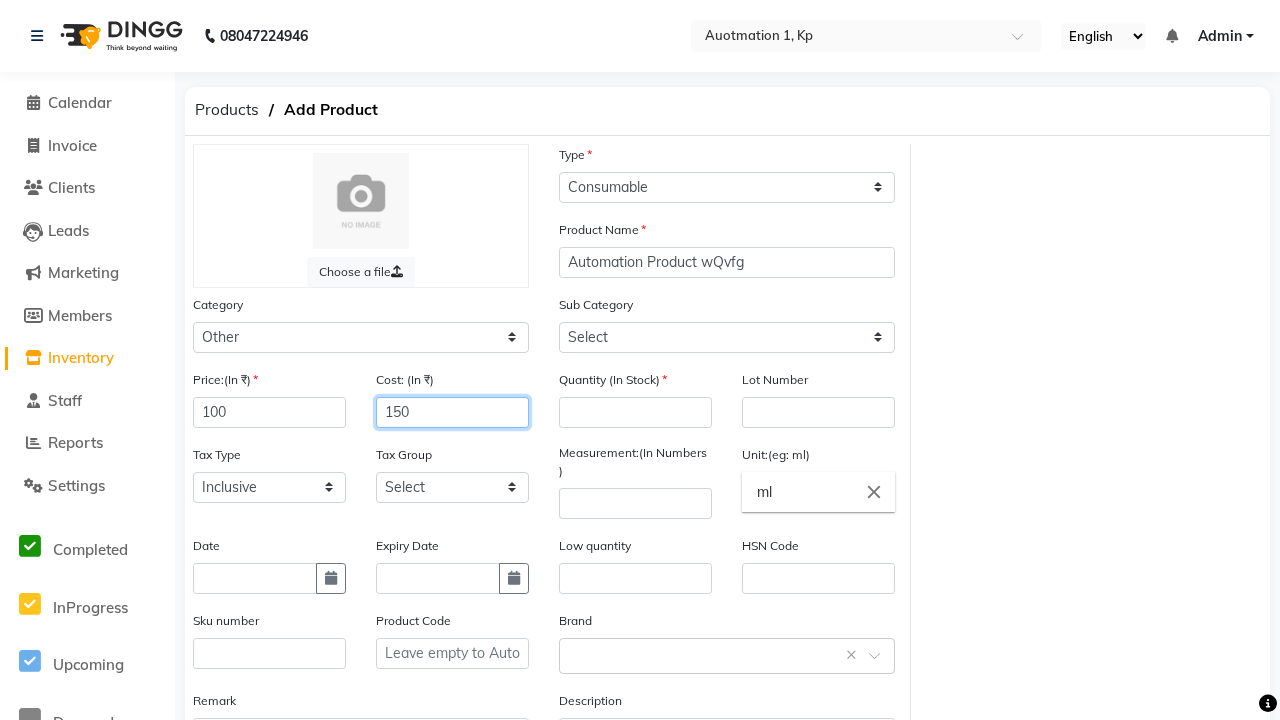 type on "150" 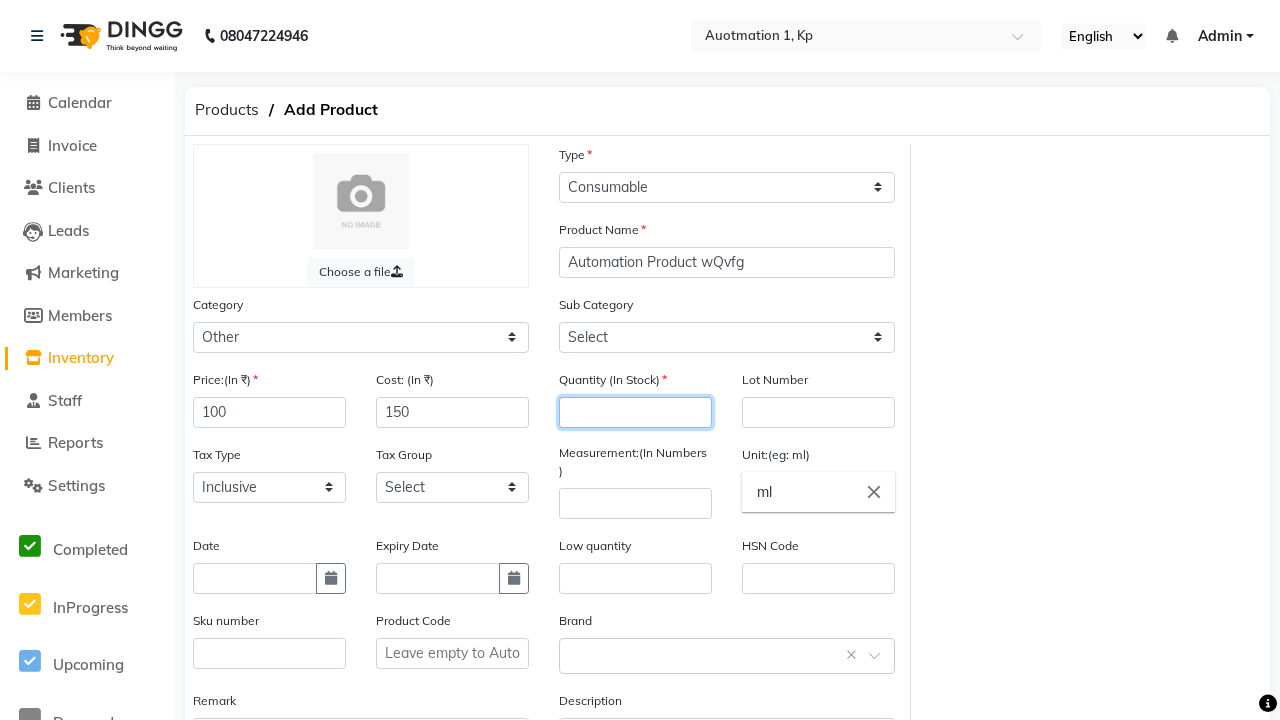 type on "100" 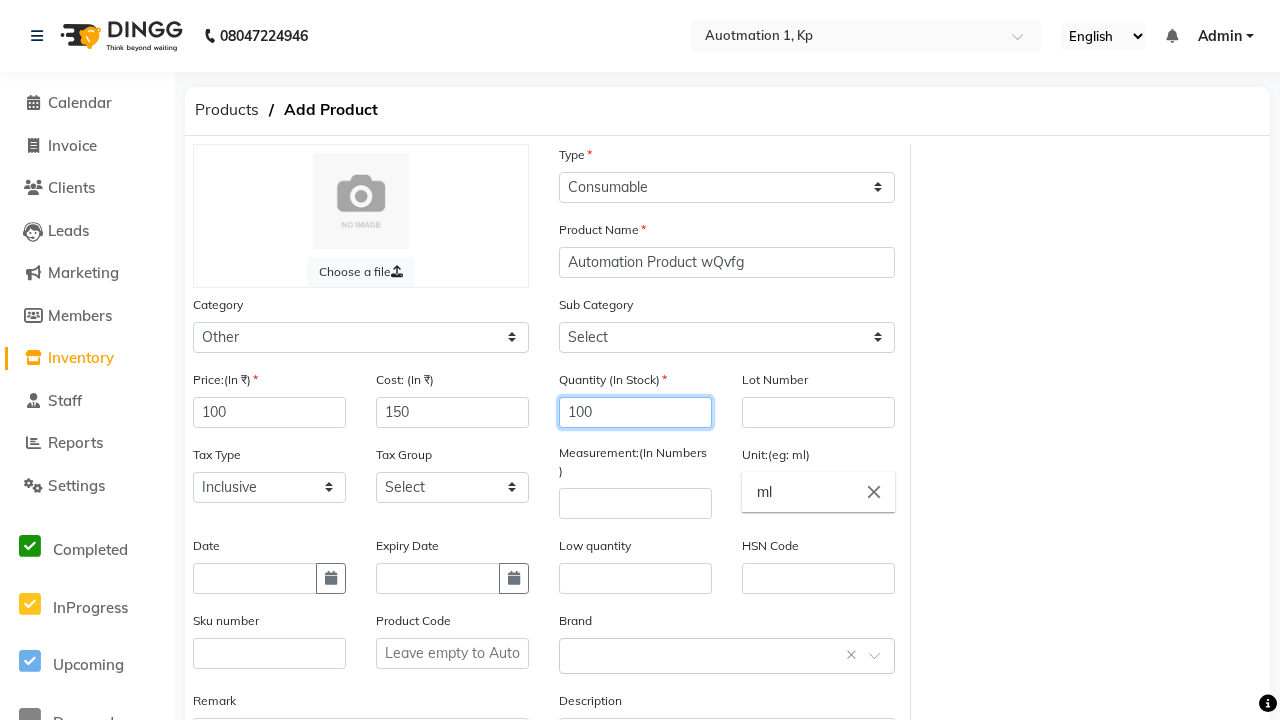 select on "44502001" 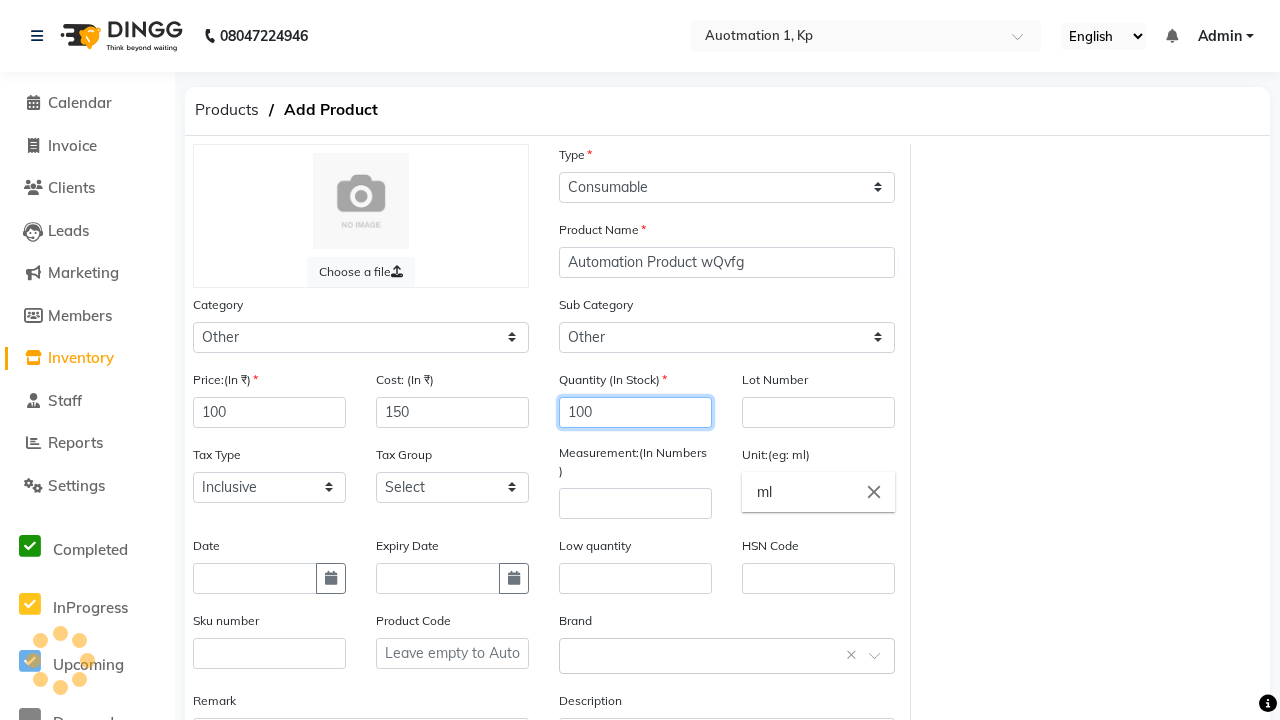 type on "100" 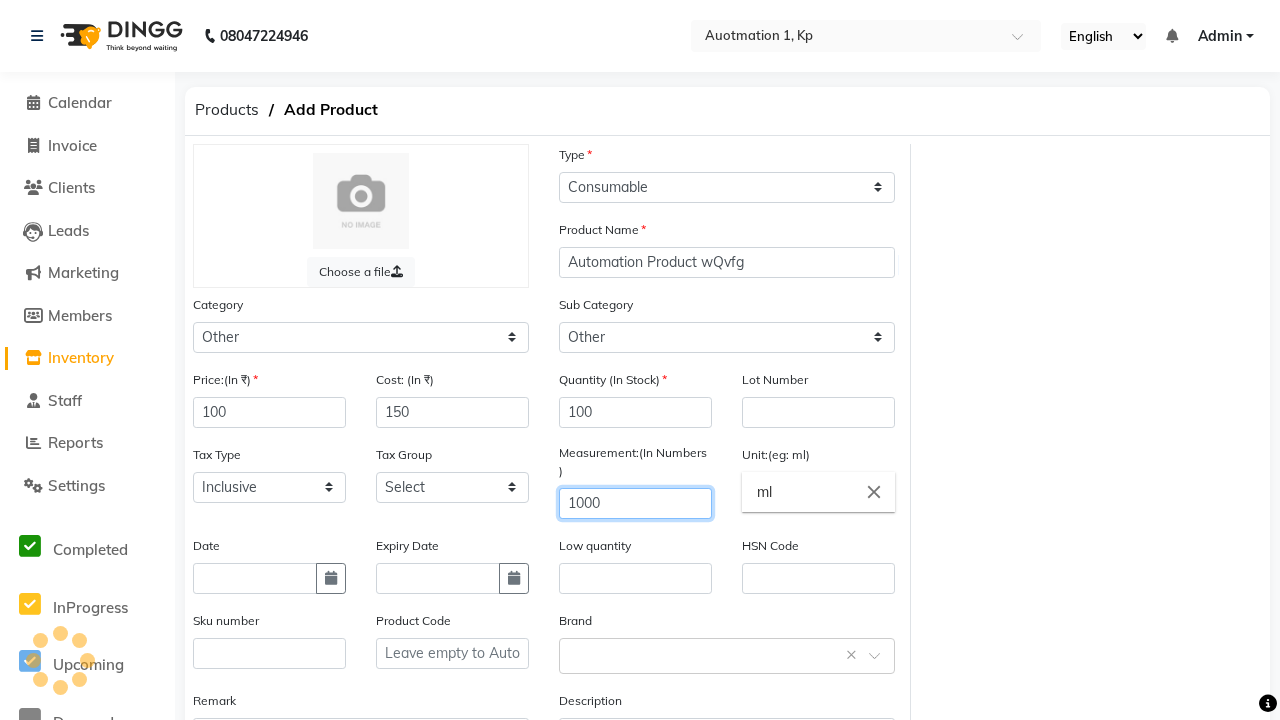type on "1000" 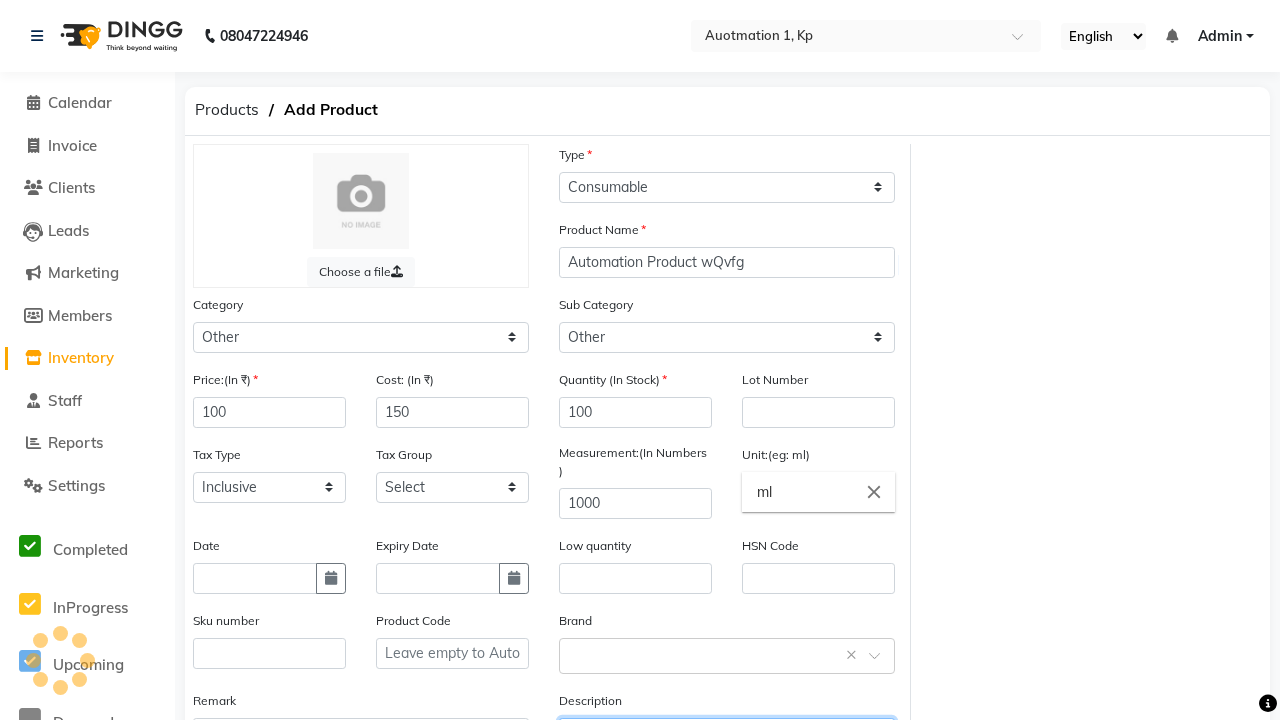 type on "This Product is Created by Automation" 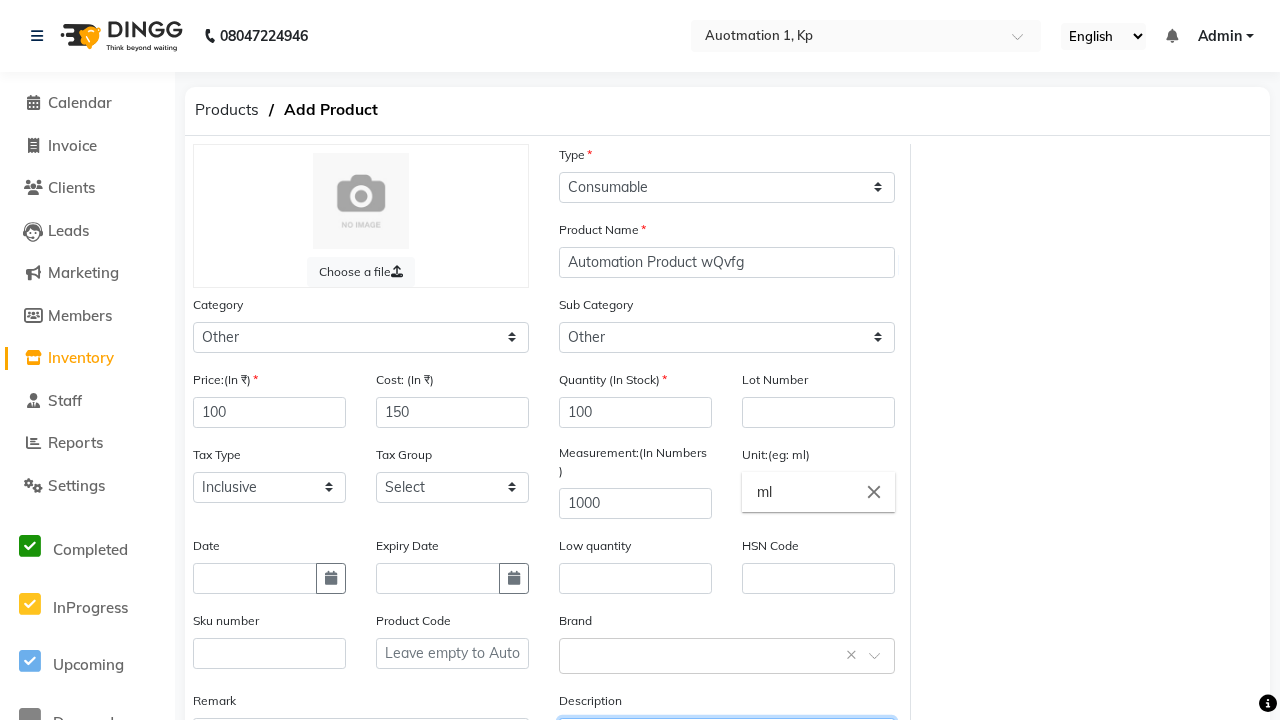 scroll, scrollTop: 22, scrollLeft: 0, axis: vertical 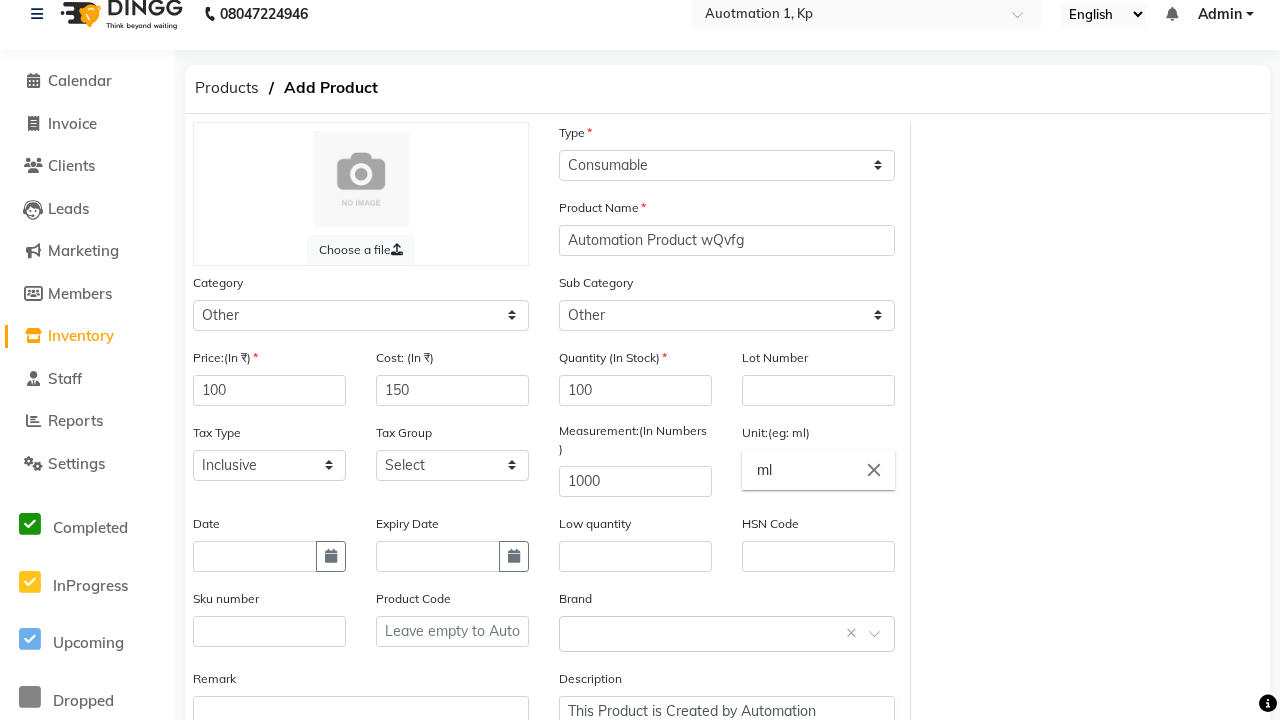 click on "Save" 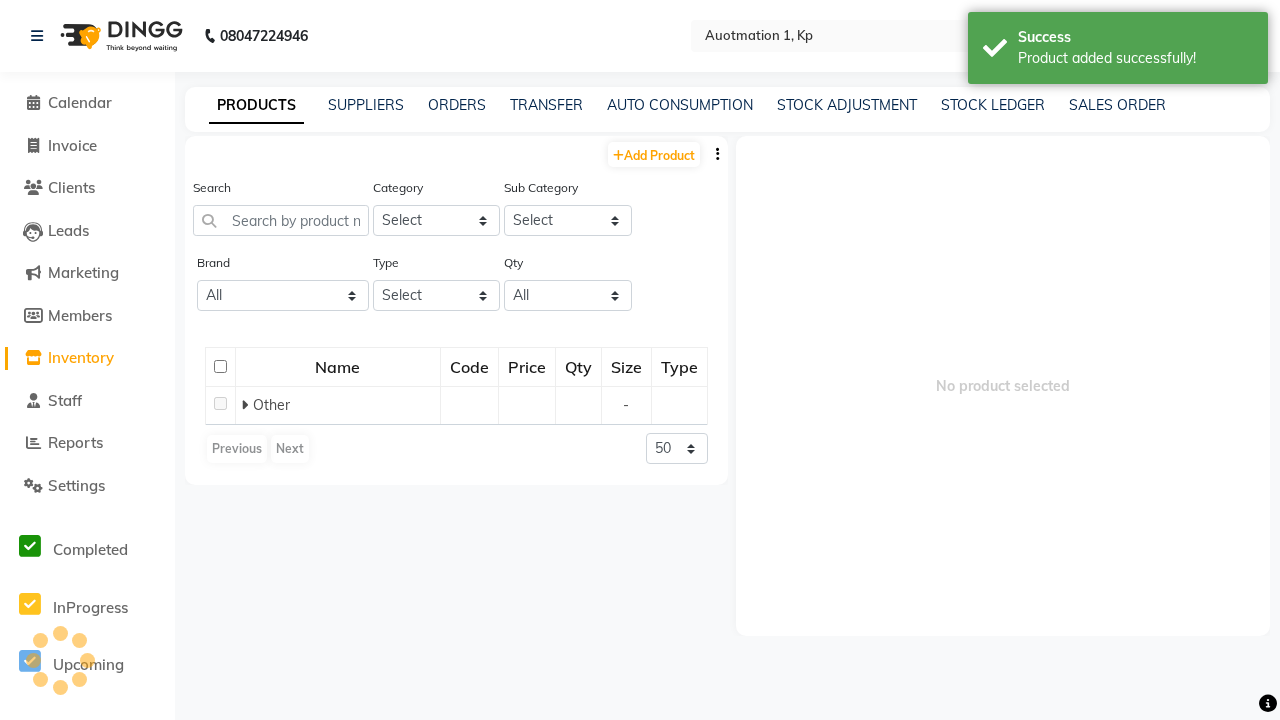scroll, scrollTop: 0, scrollLeft: 0, axis: both 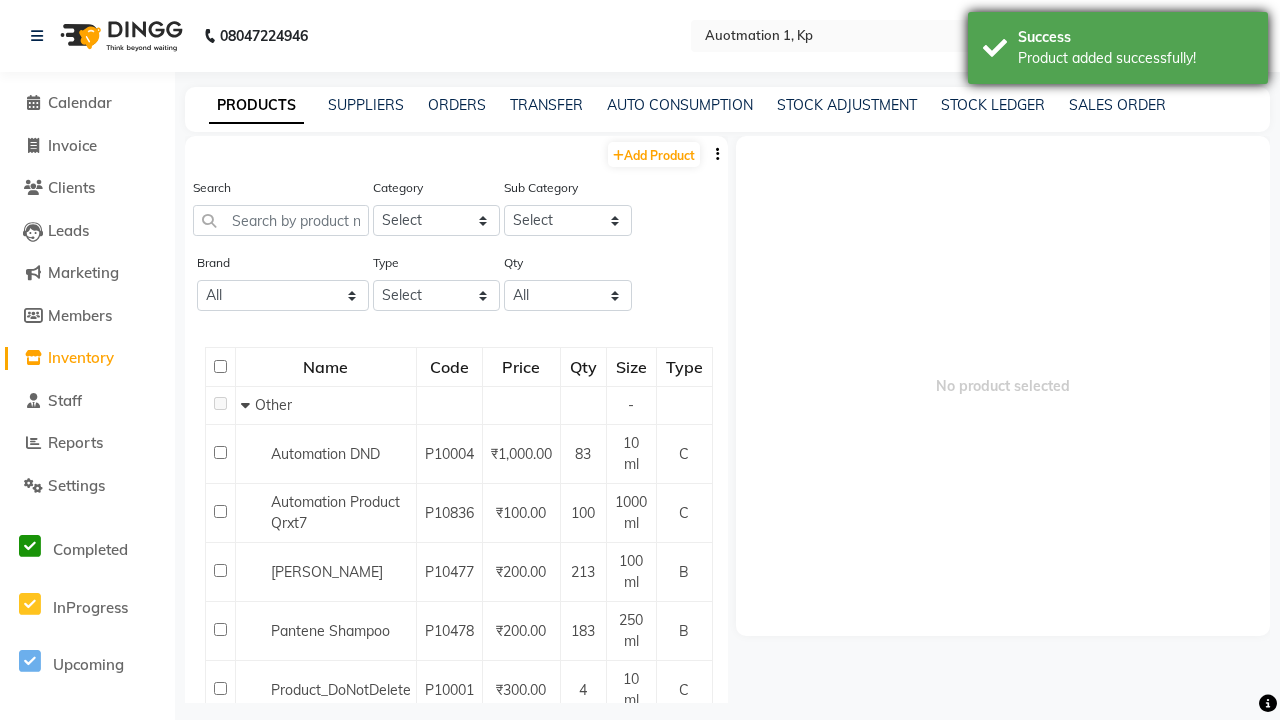 click on "Product added successfully!" at bounding box center (1135, 58) 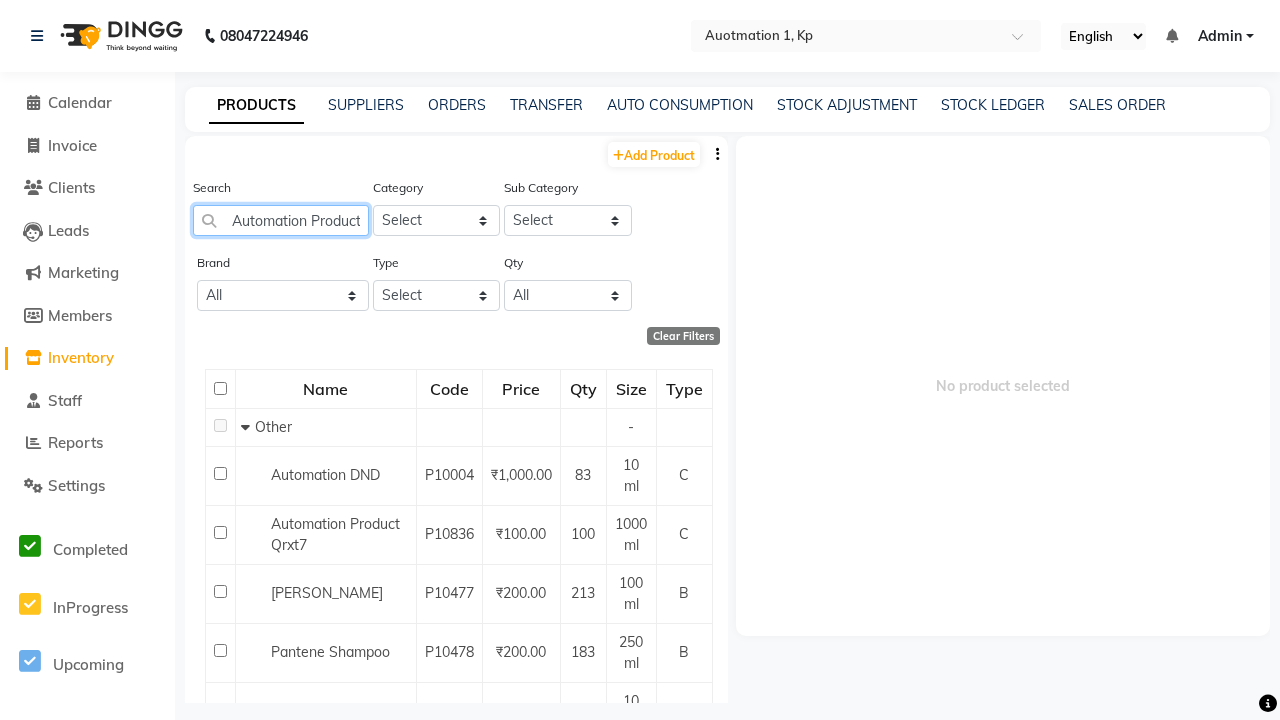type on "Automation Product wQvfg" 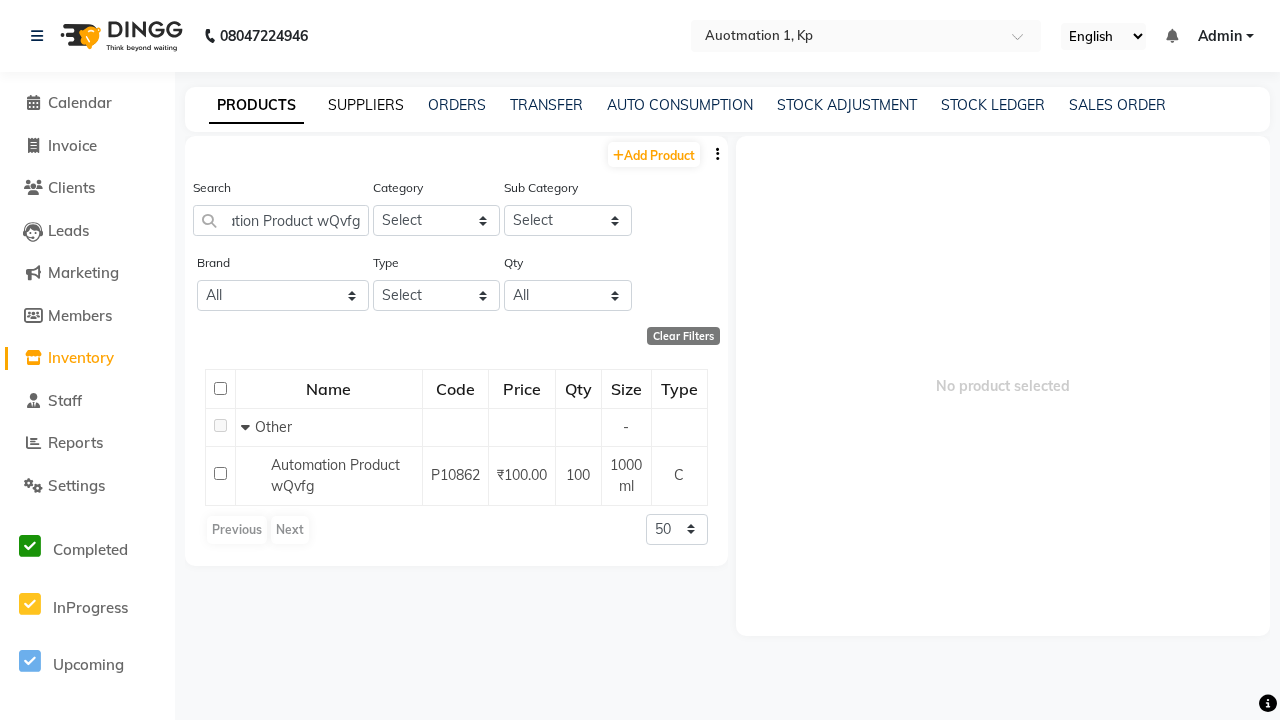 click on "SUPPLIERS" 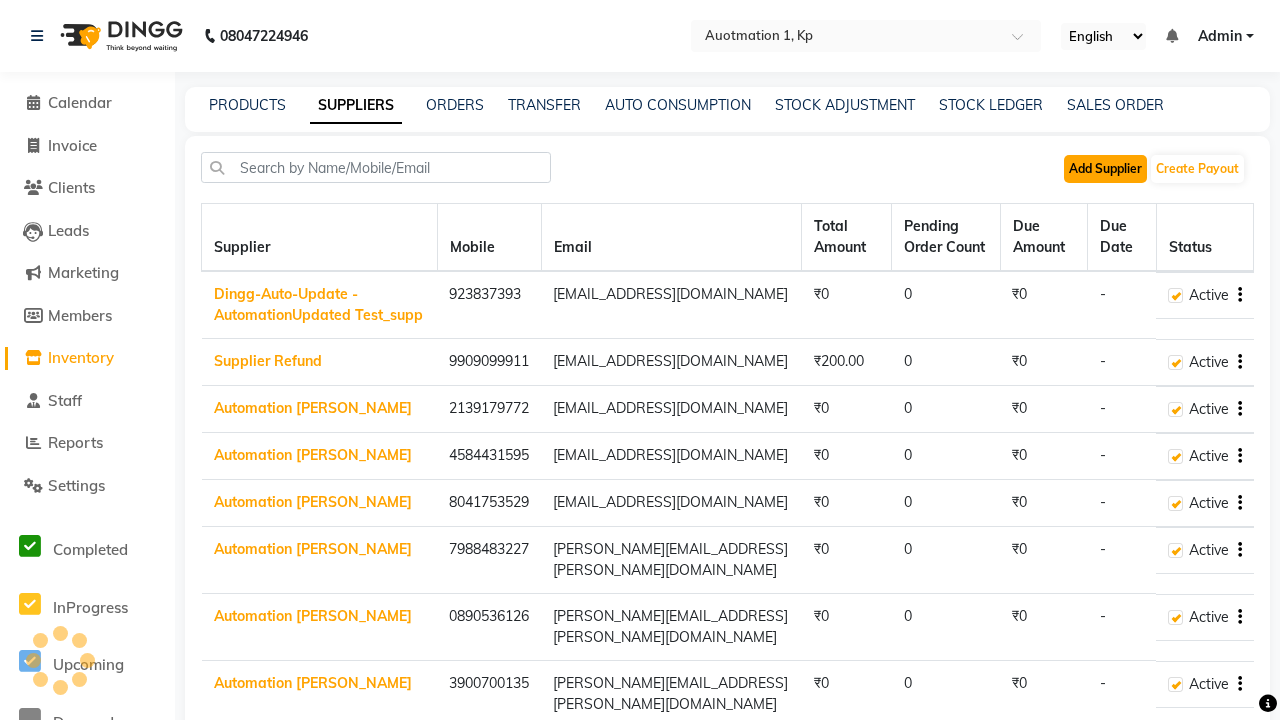 click on "Add Supplier" 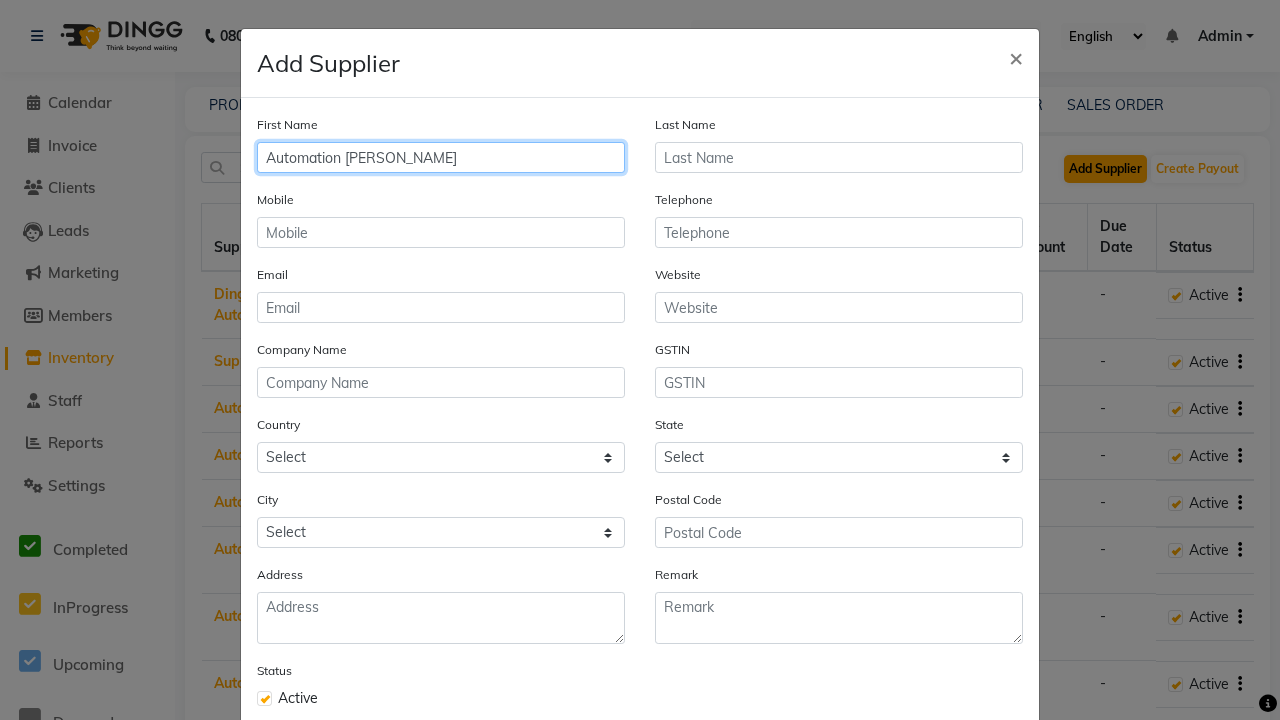 type on "Automation [PERSON_NAME]" 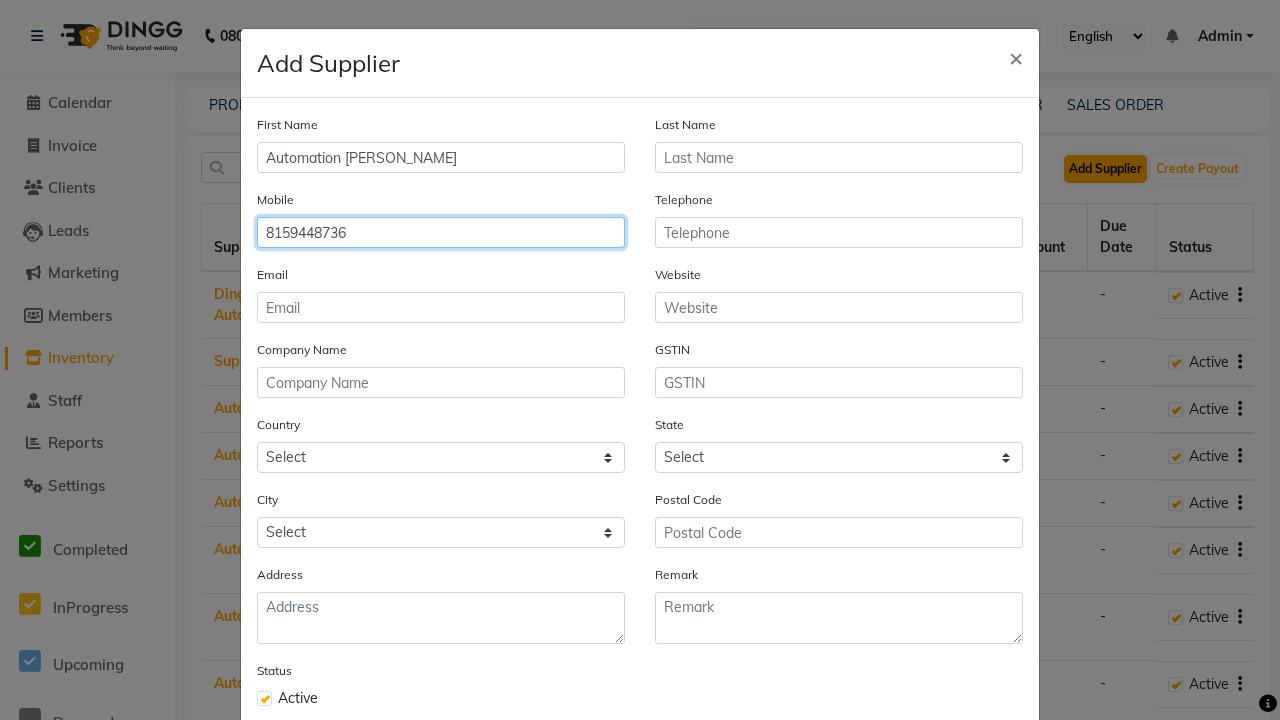 type on "8159448736" 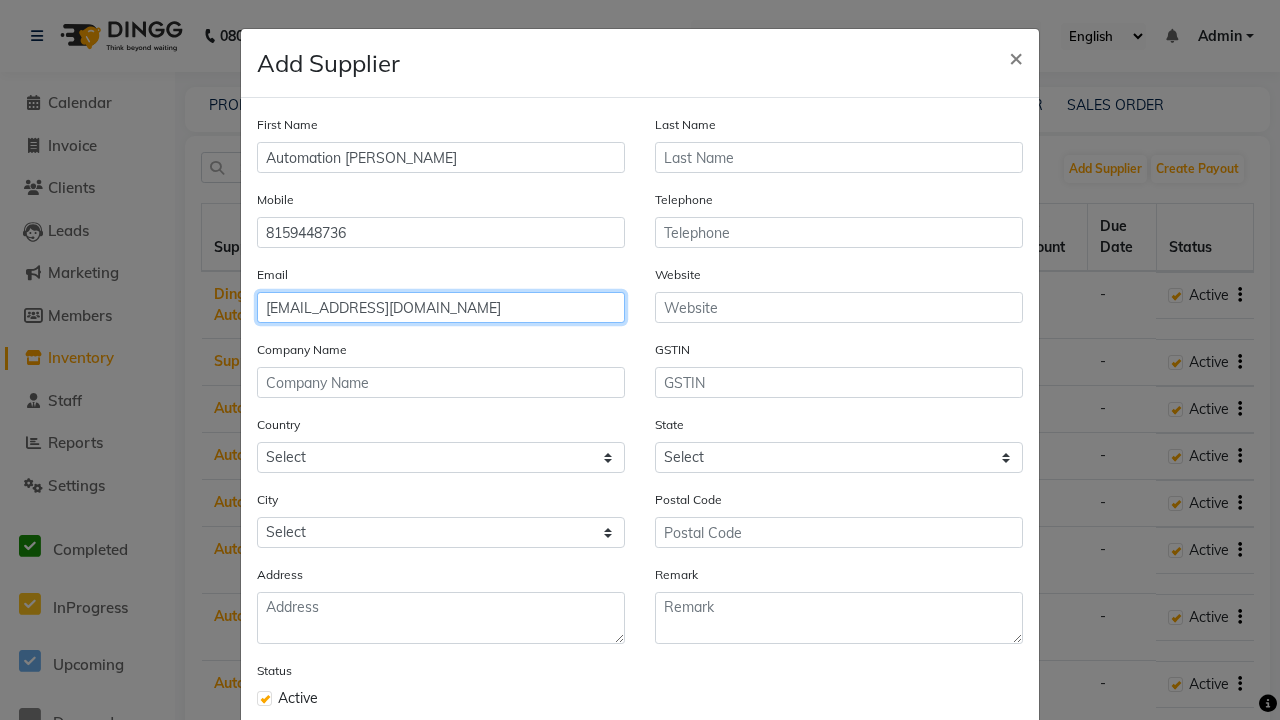type on "[EMAIL_ADDRESS][DOMAIN_NAME]" 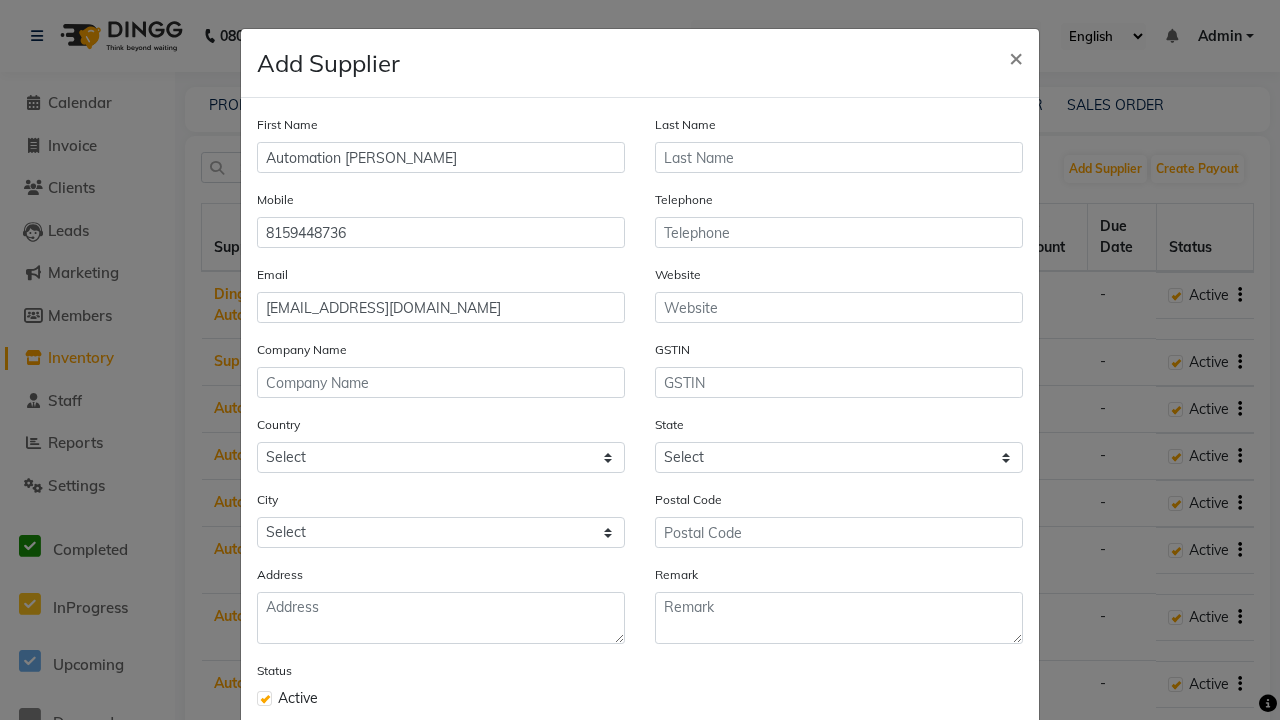 click on "Save" 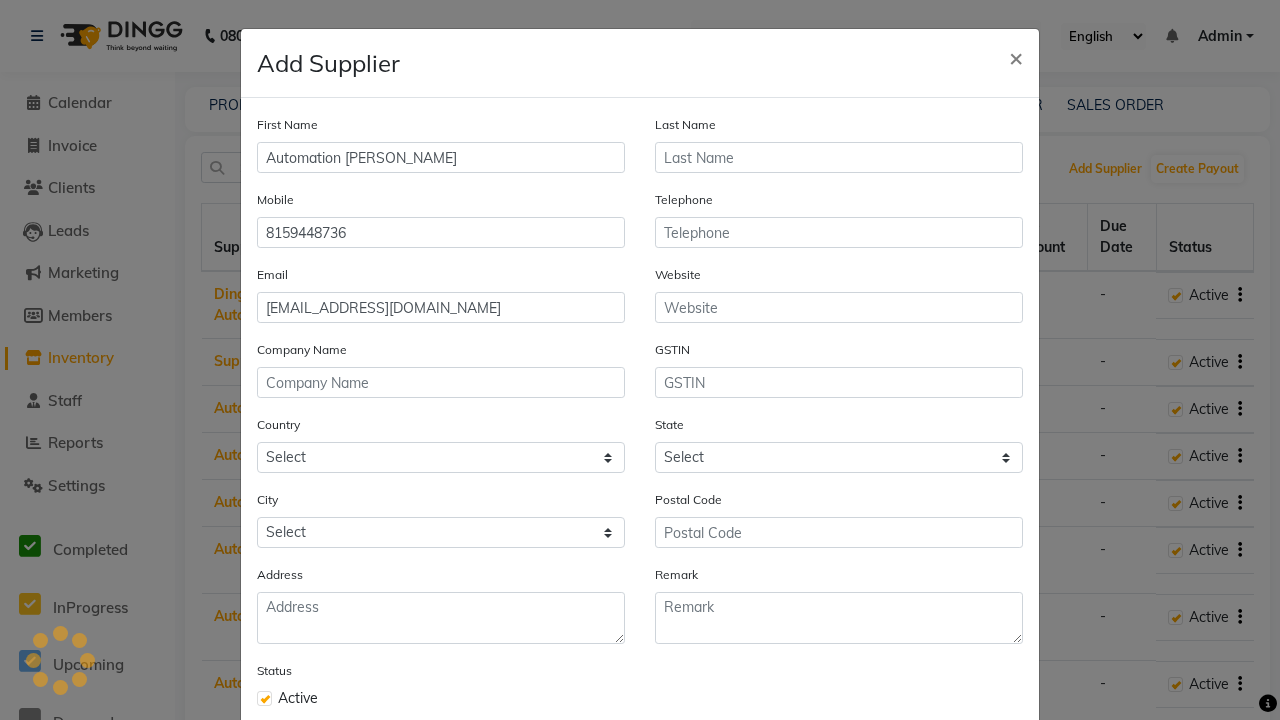 scroll, scrollTop: 63, scrollLeft: 0, axis: vertical 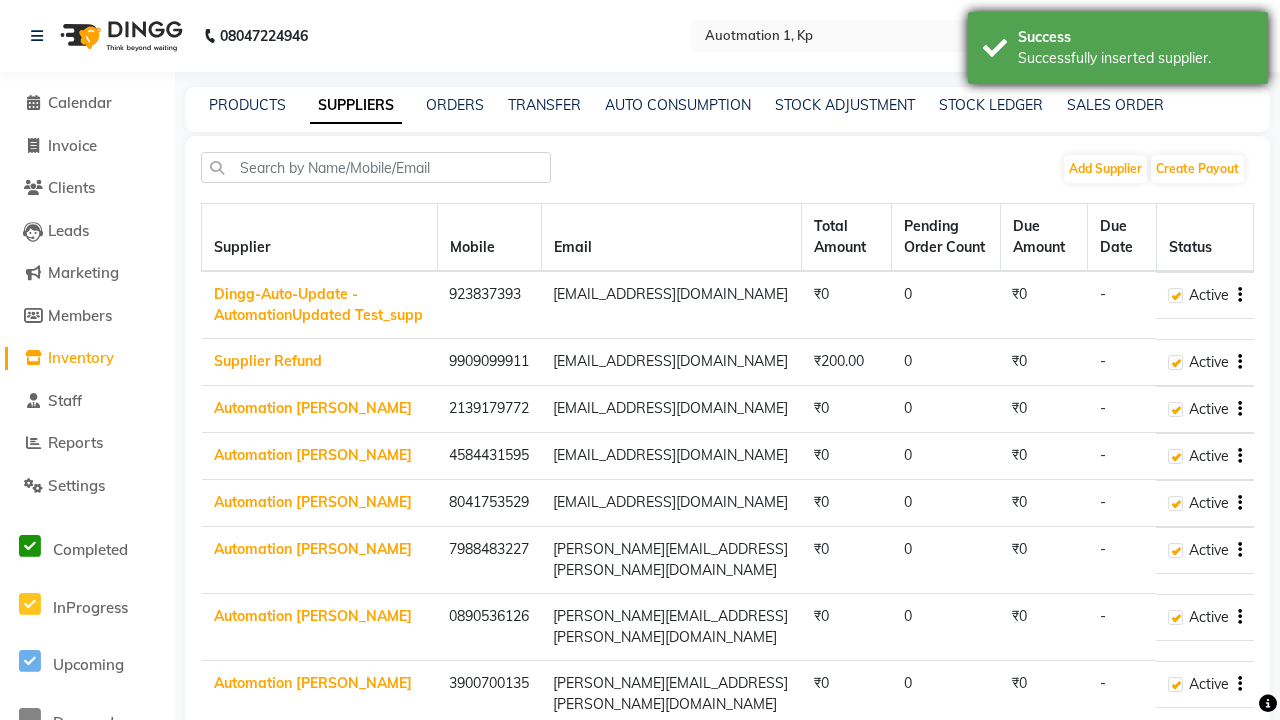 click on "Successfully inserted supplier." at bounding box center [1135, 58] 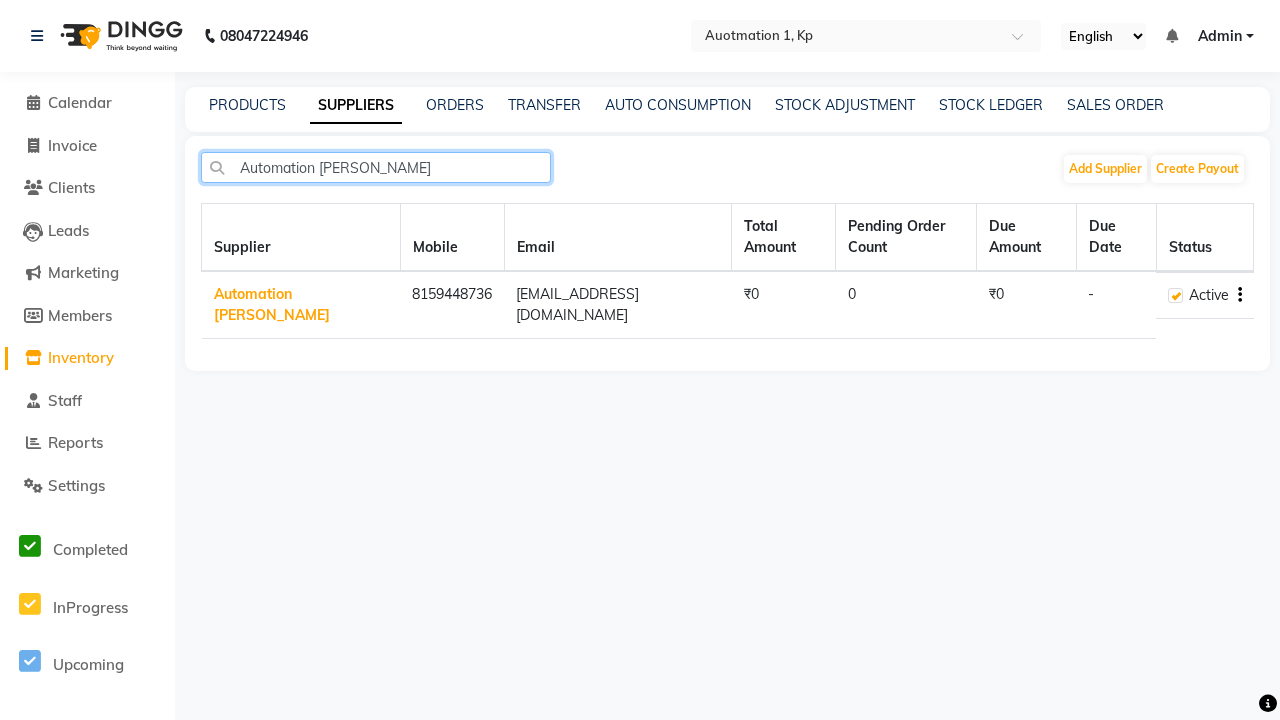 type on "Automation [PERSON_NAME]" 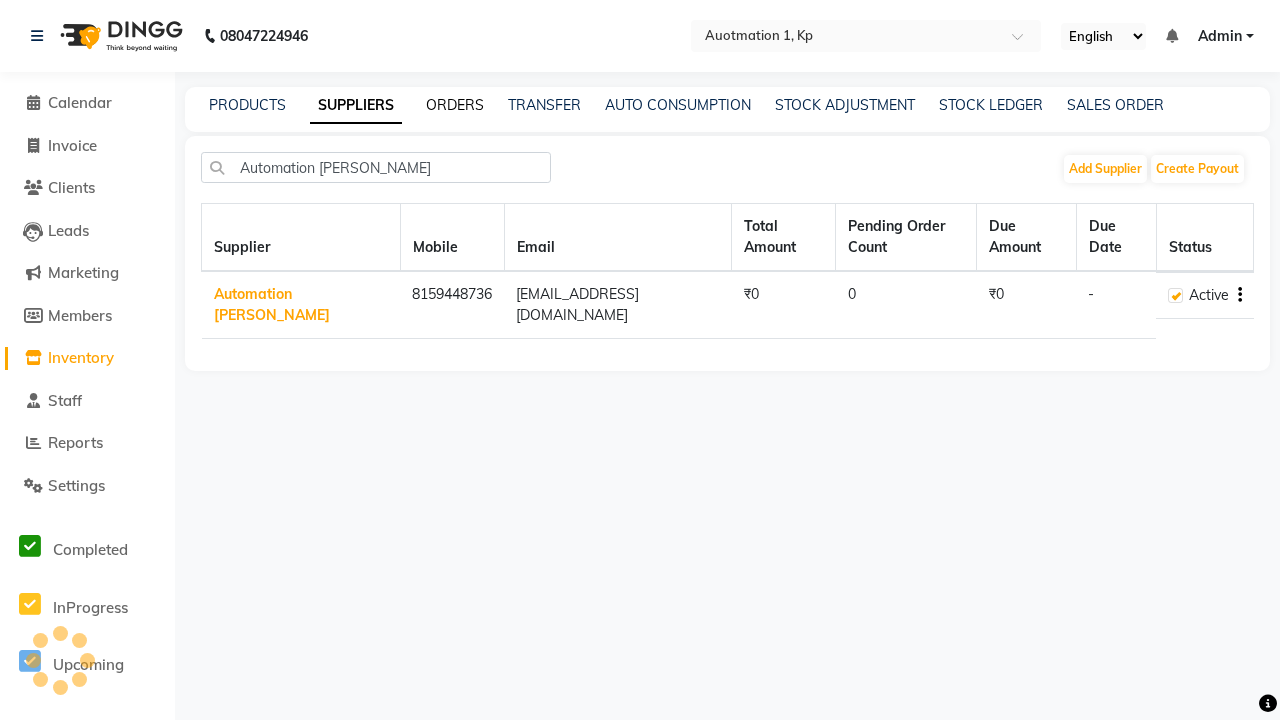 click on "ORDERS" 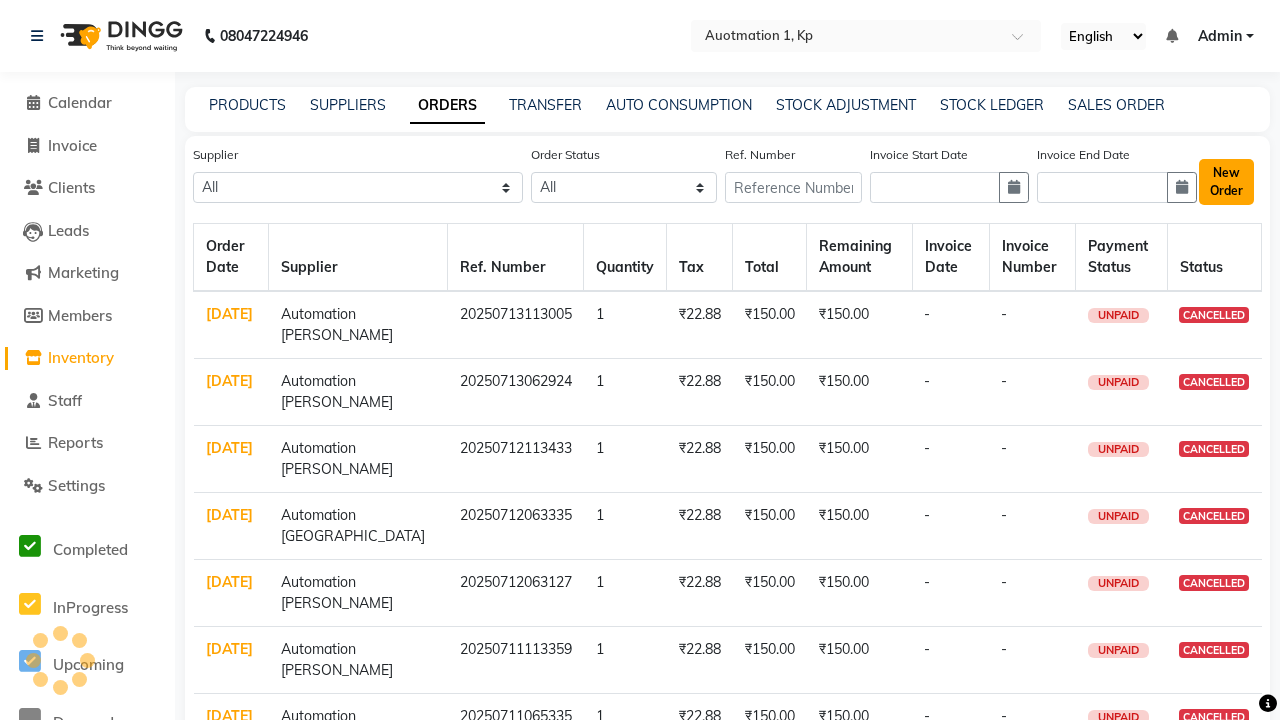 click on "New Order" 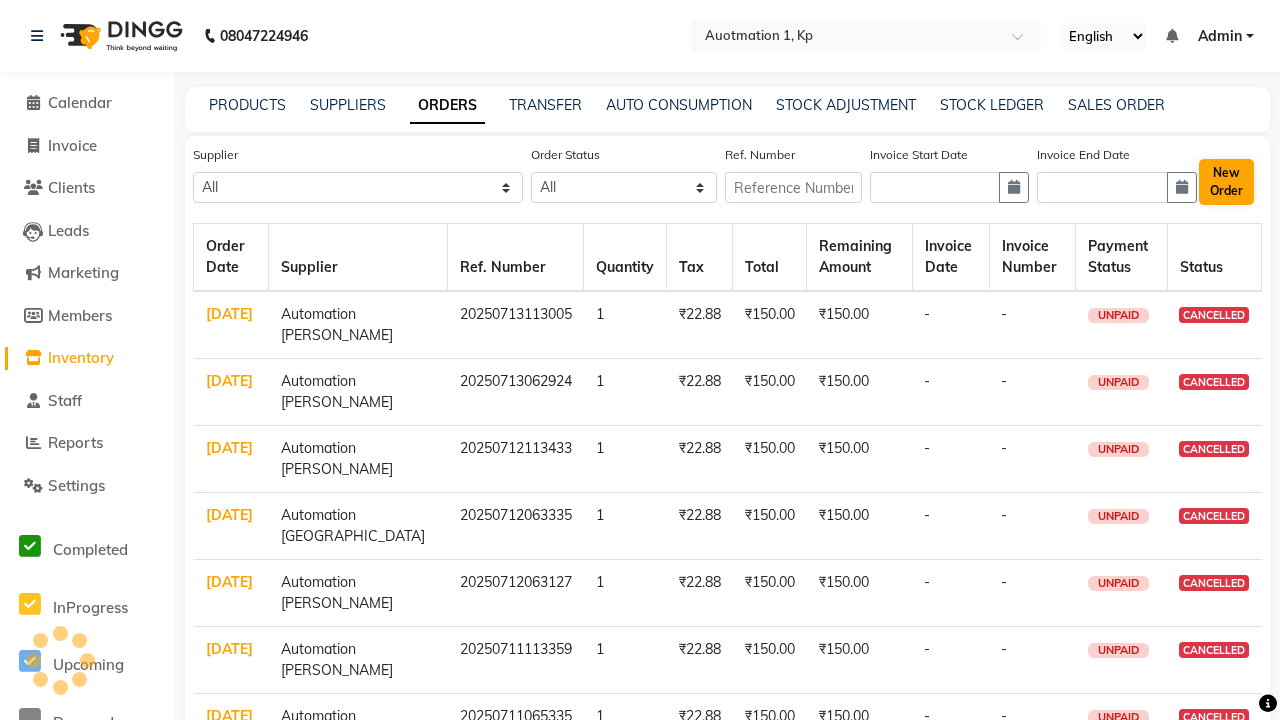 select on "true" 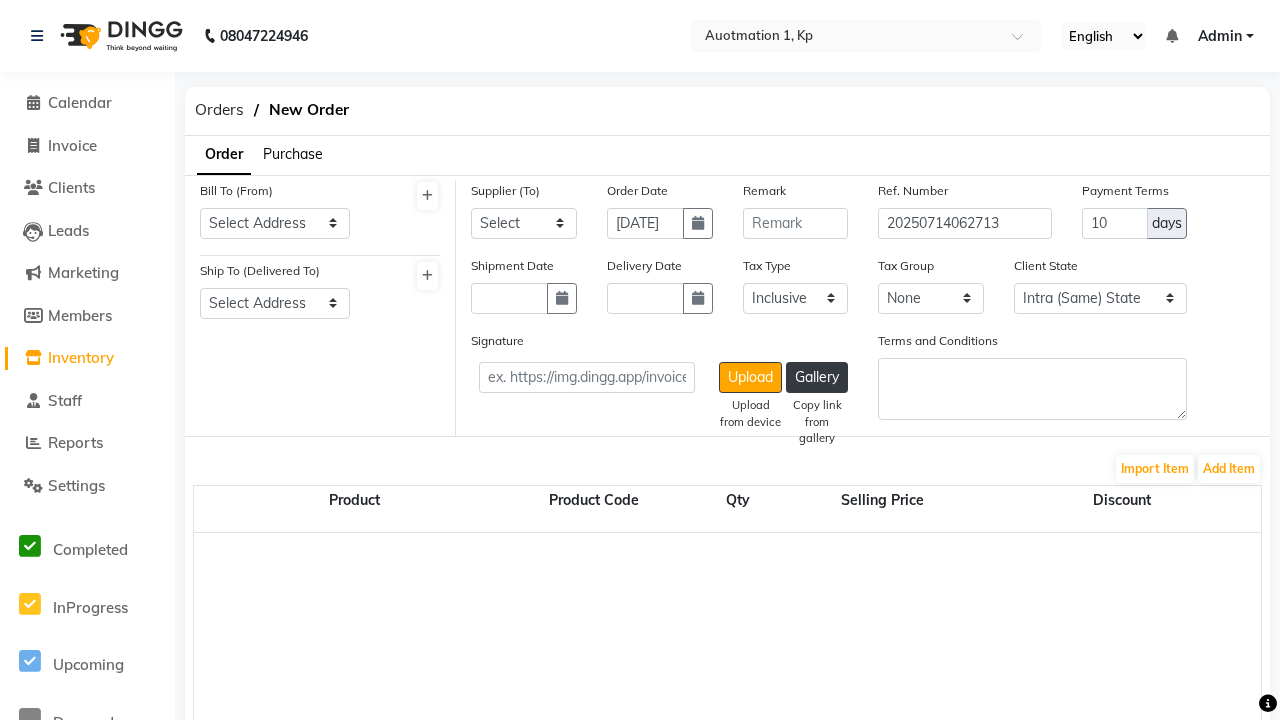 select on "232" 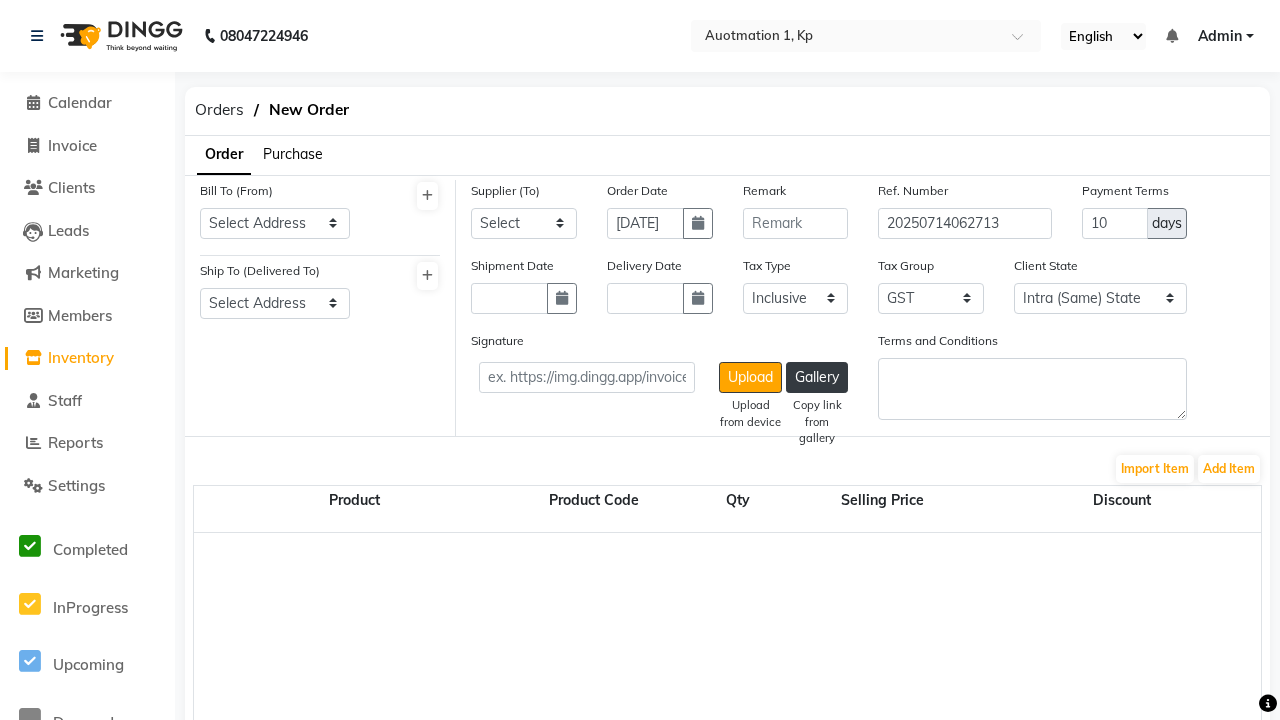 select on "149" 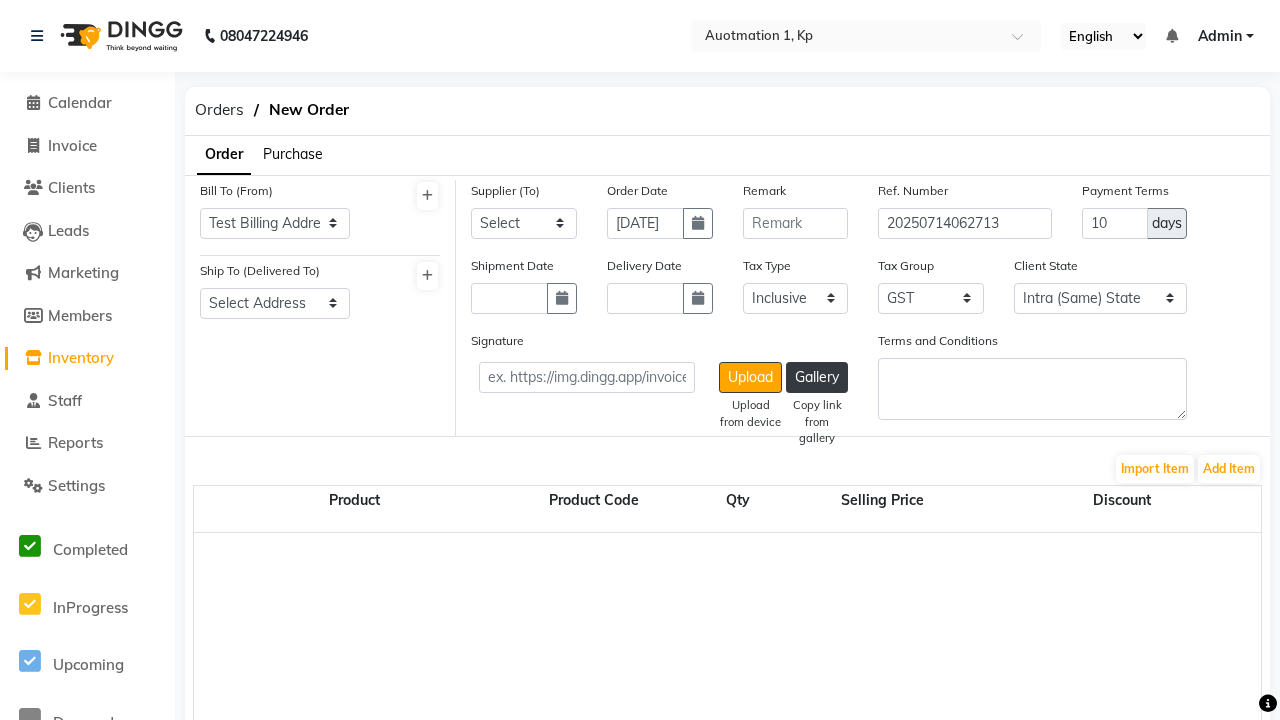 select on "150" 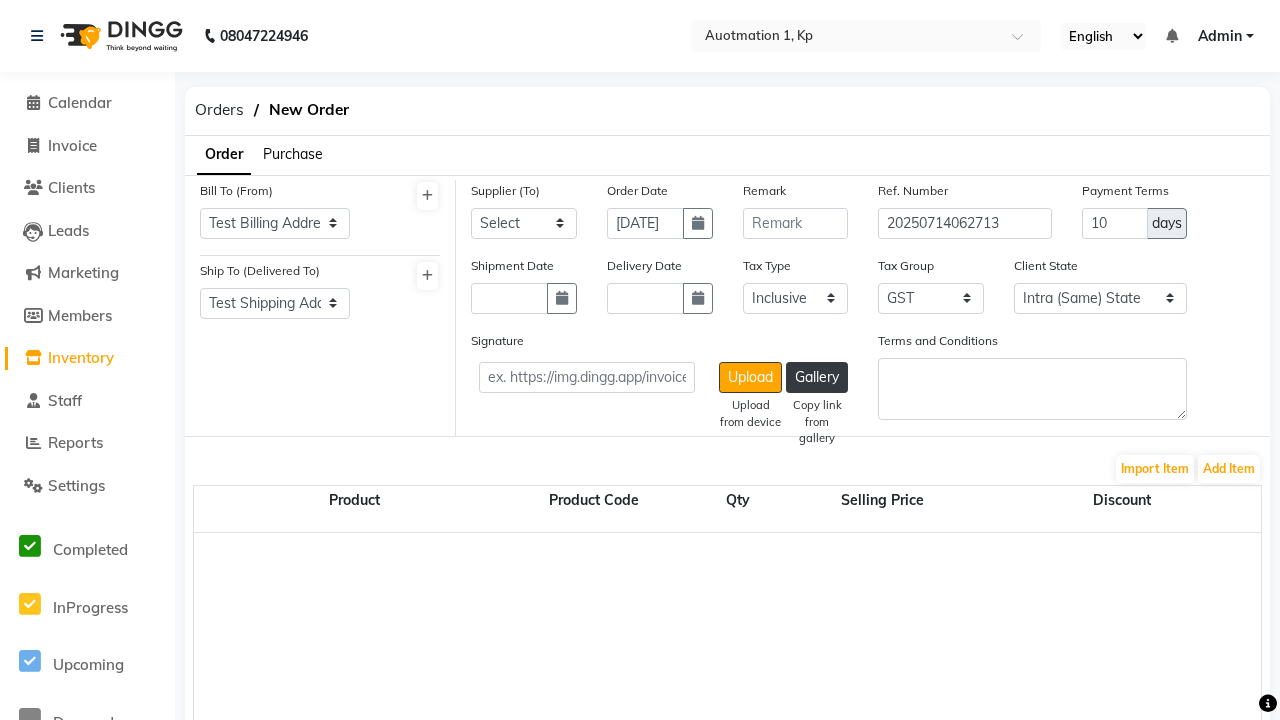 select on "1541" 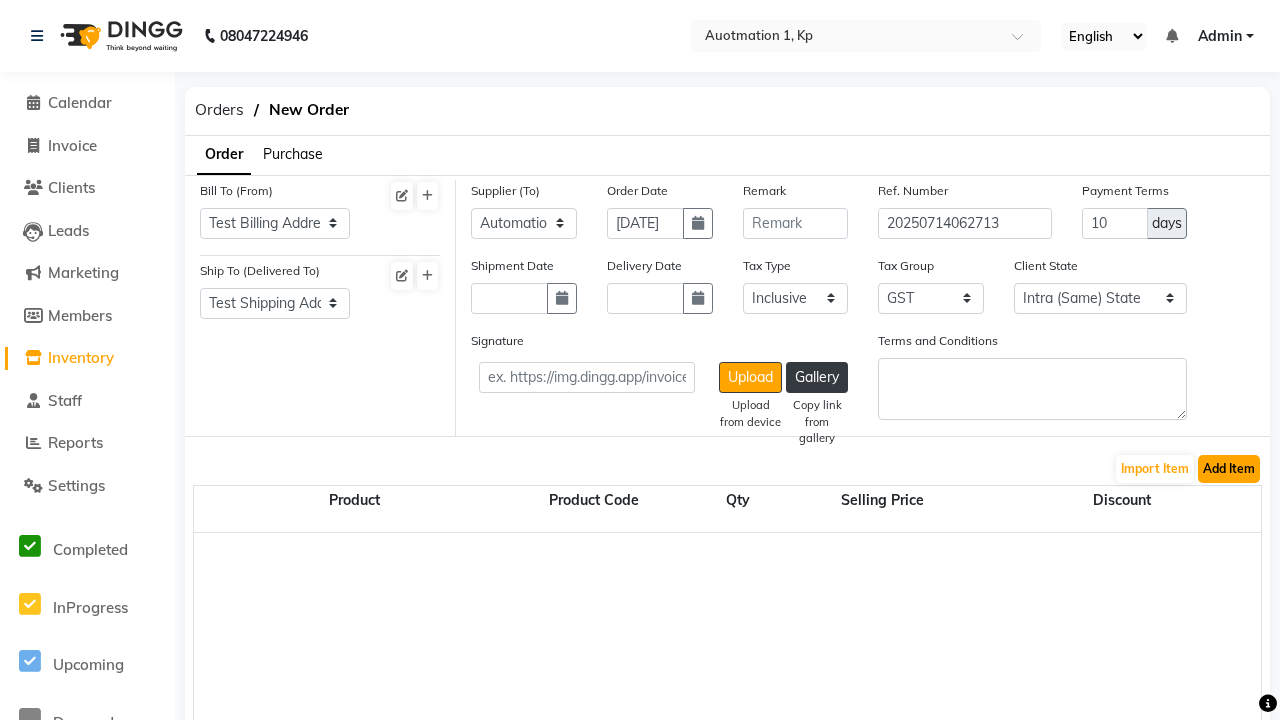 click on "Add Item" 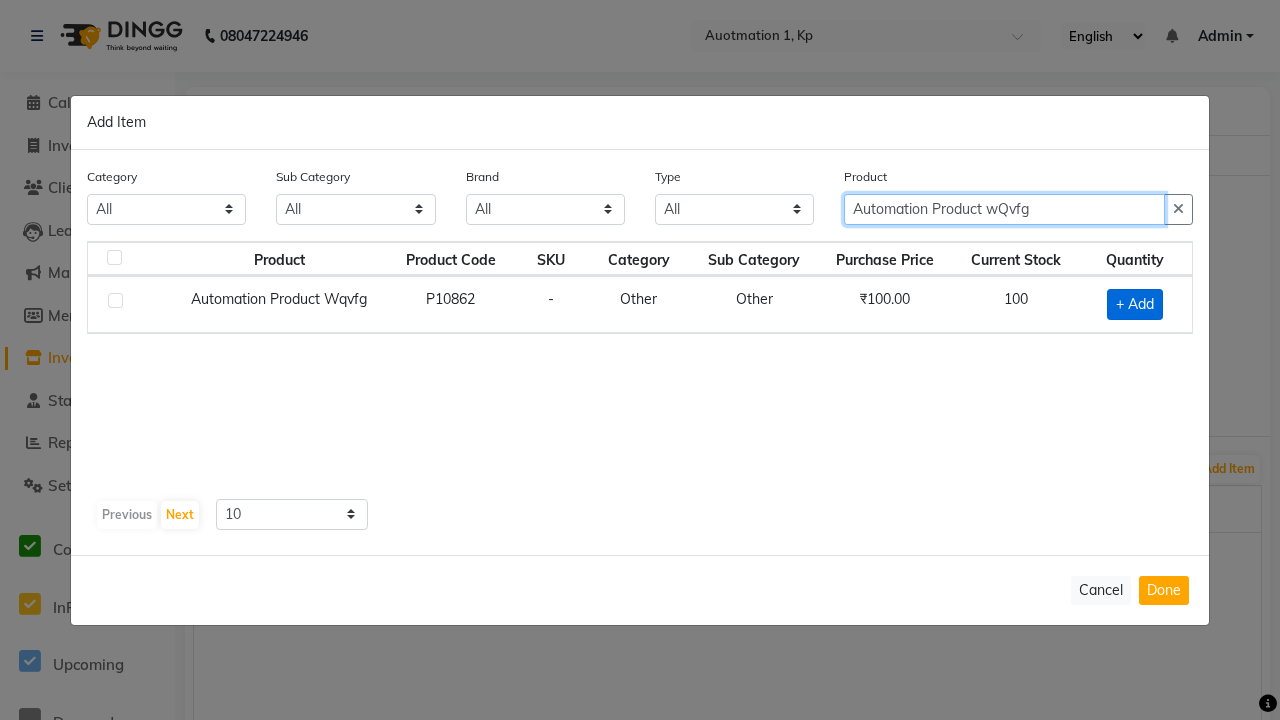 type on "Automation Product wQvfg" 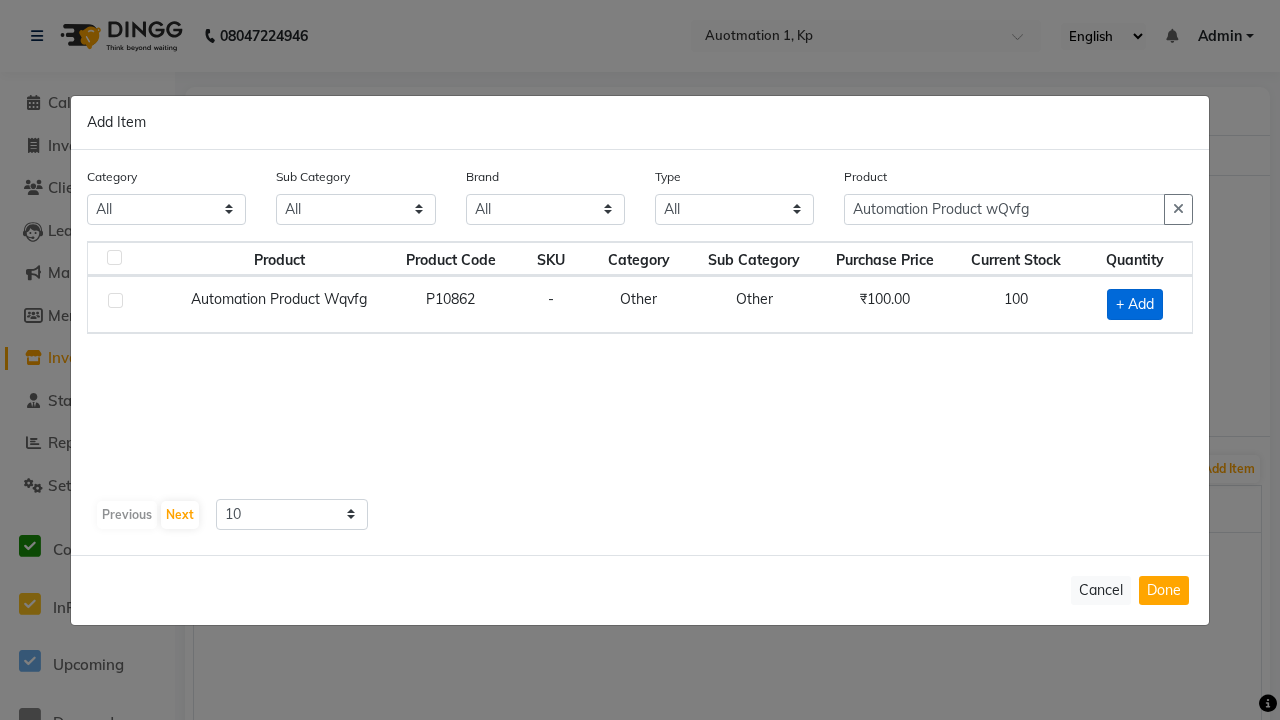 click on "+ Add" 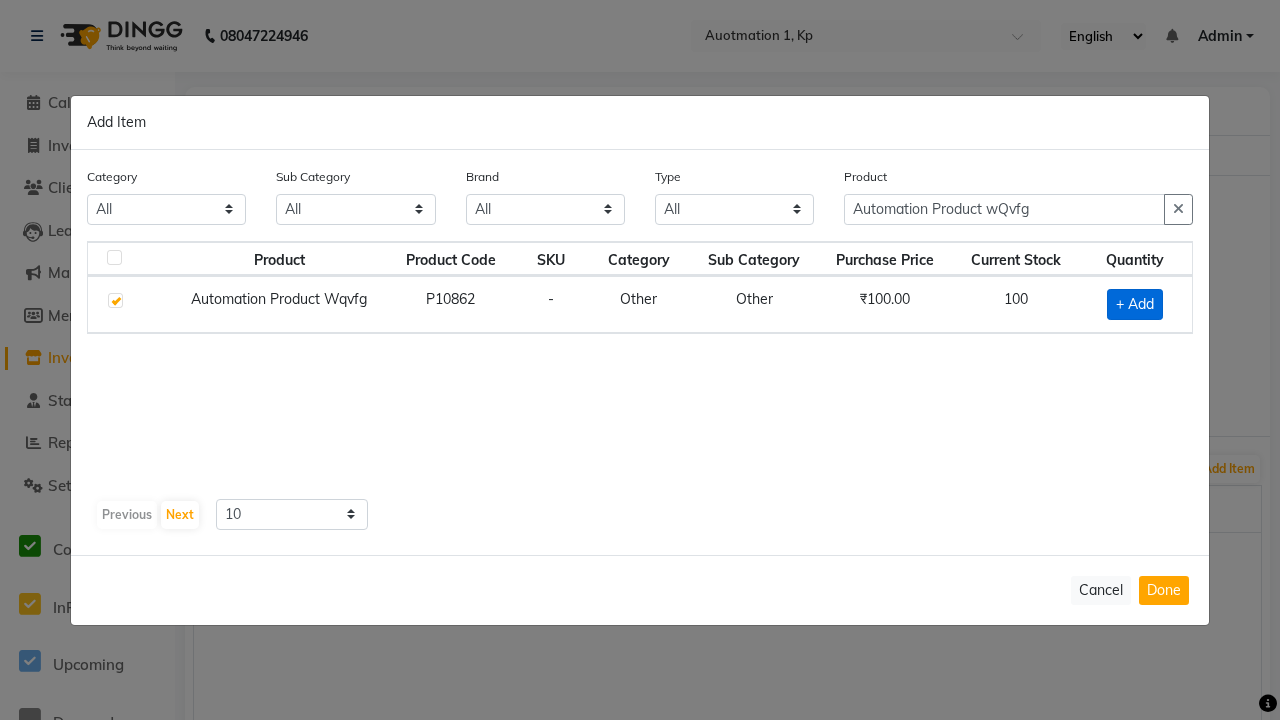 checkbox on "true" 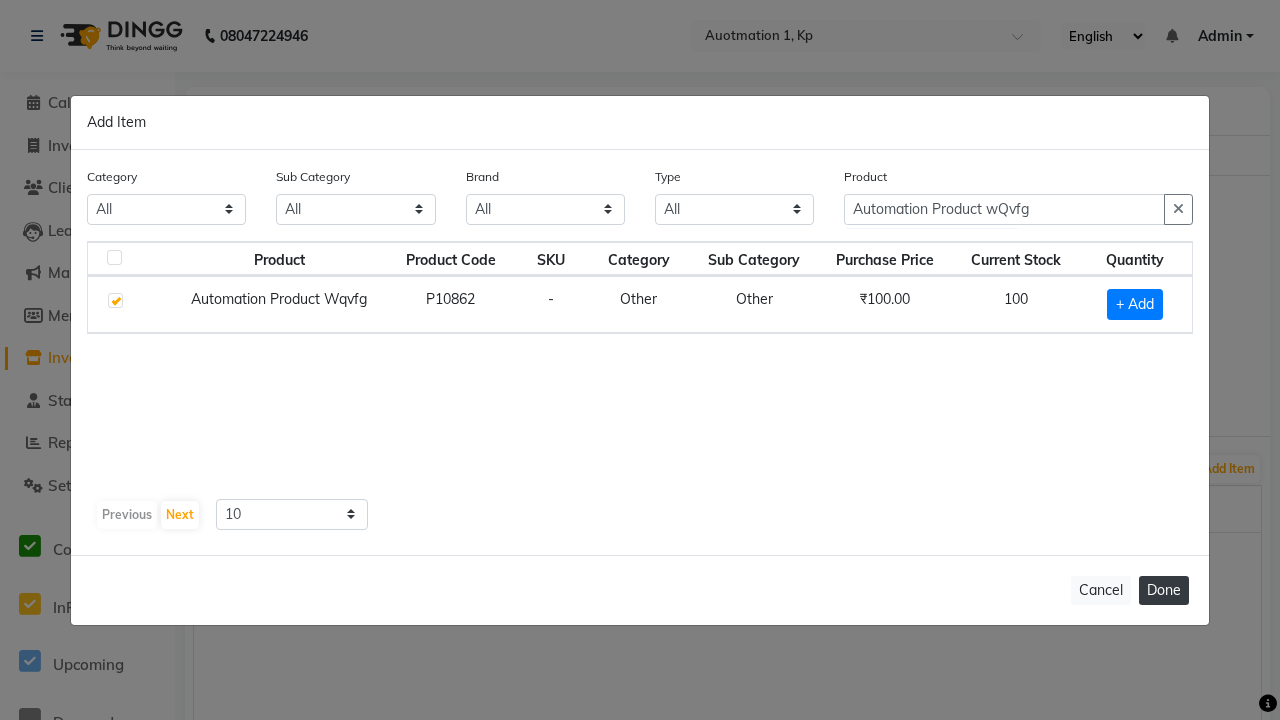 click on "Done" 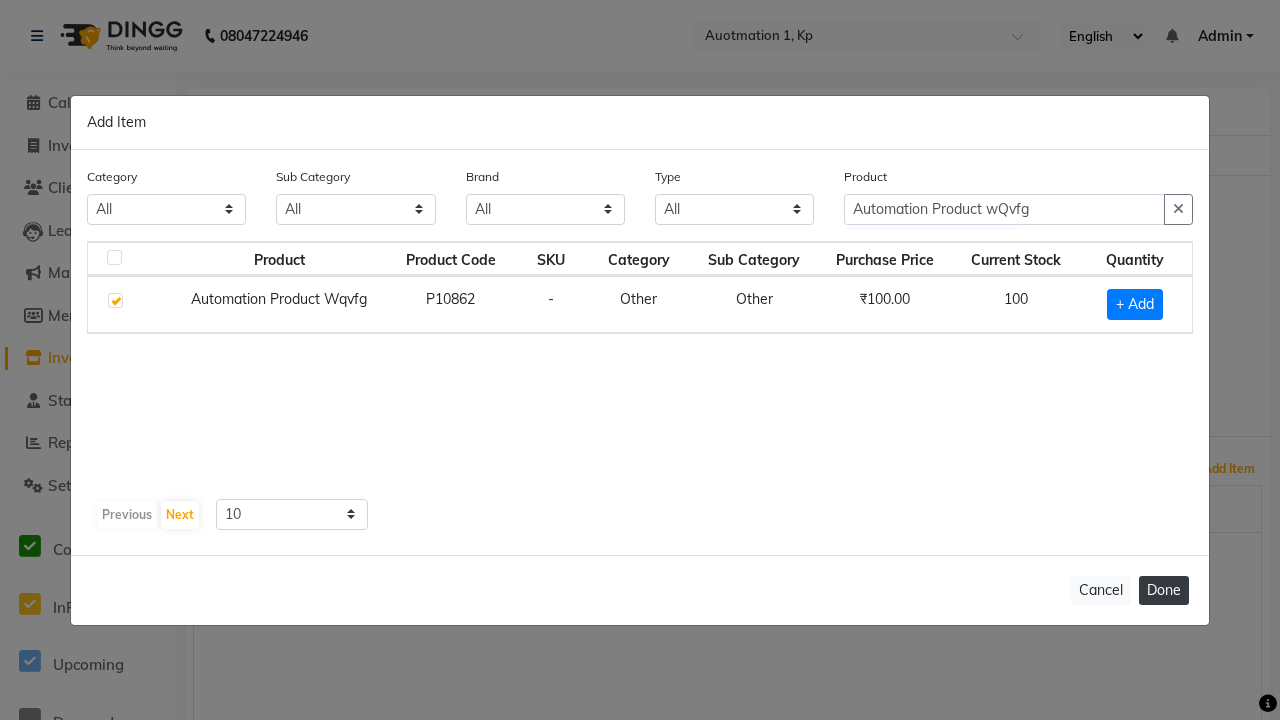 select on "232" 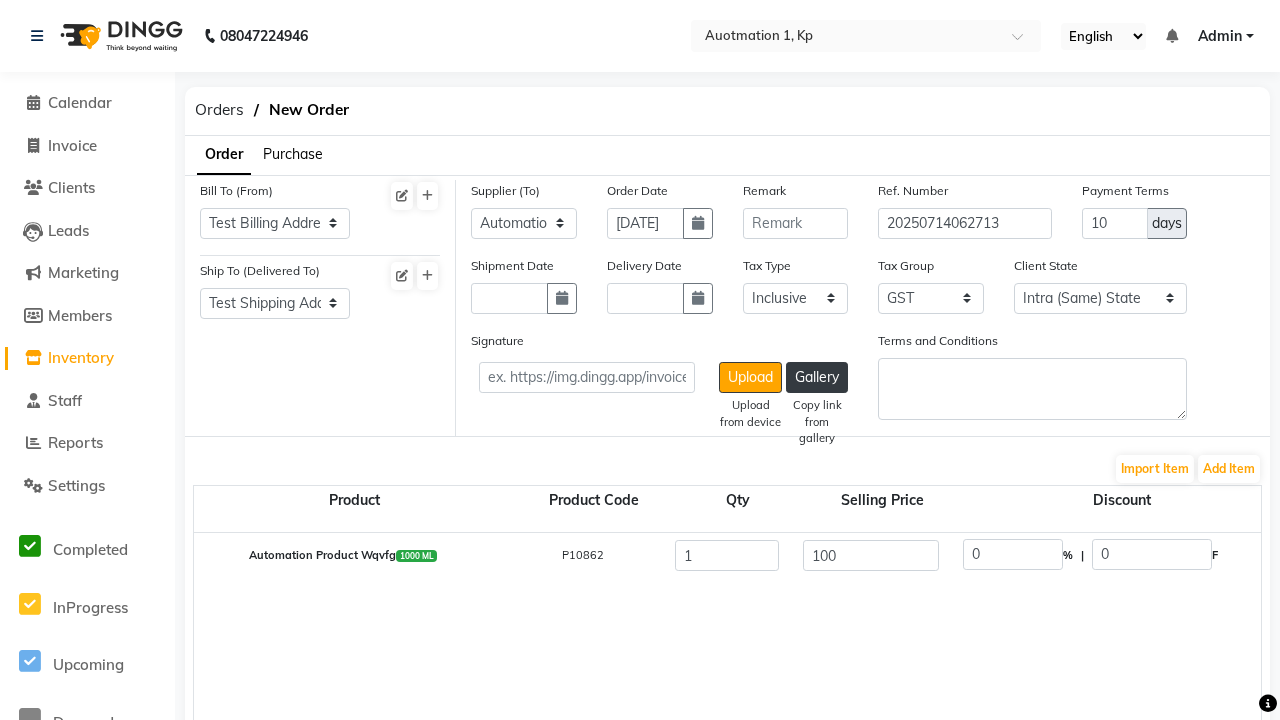 click on "Create" 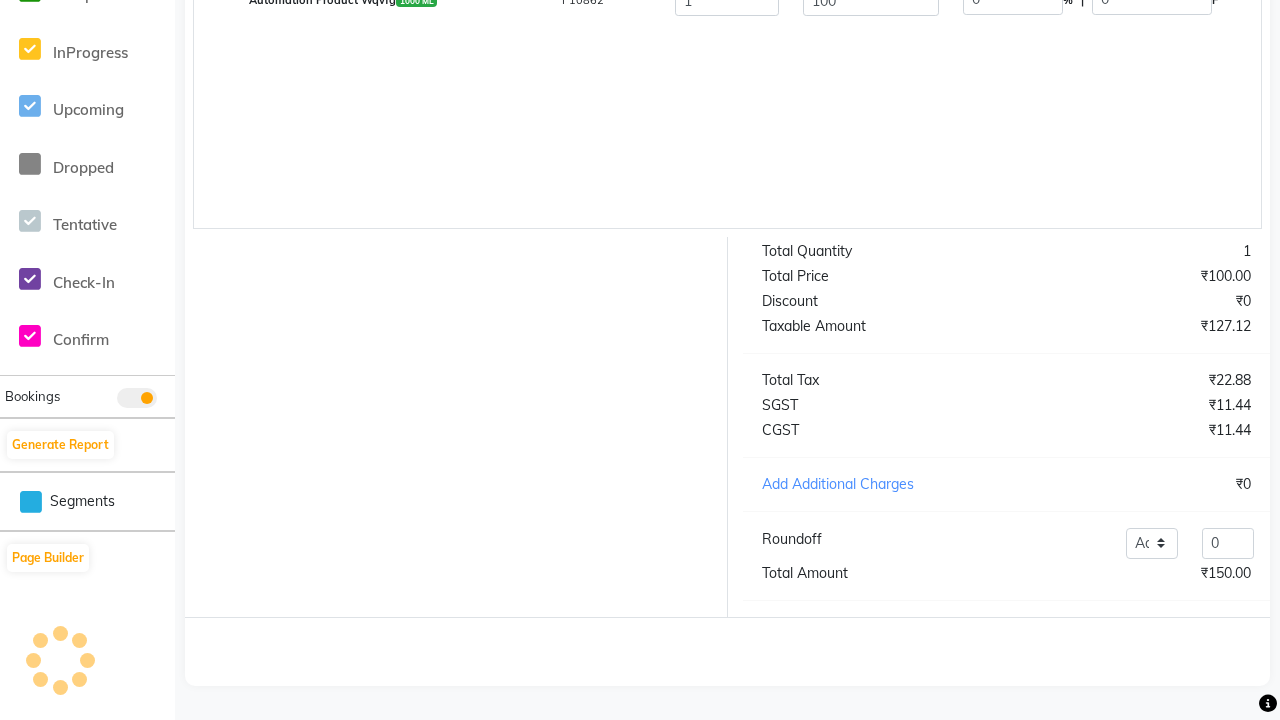 scroll, scrollTop: 505, scrollLeft: 0, axis: vertical 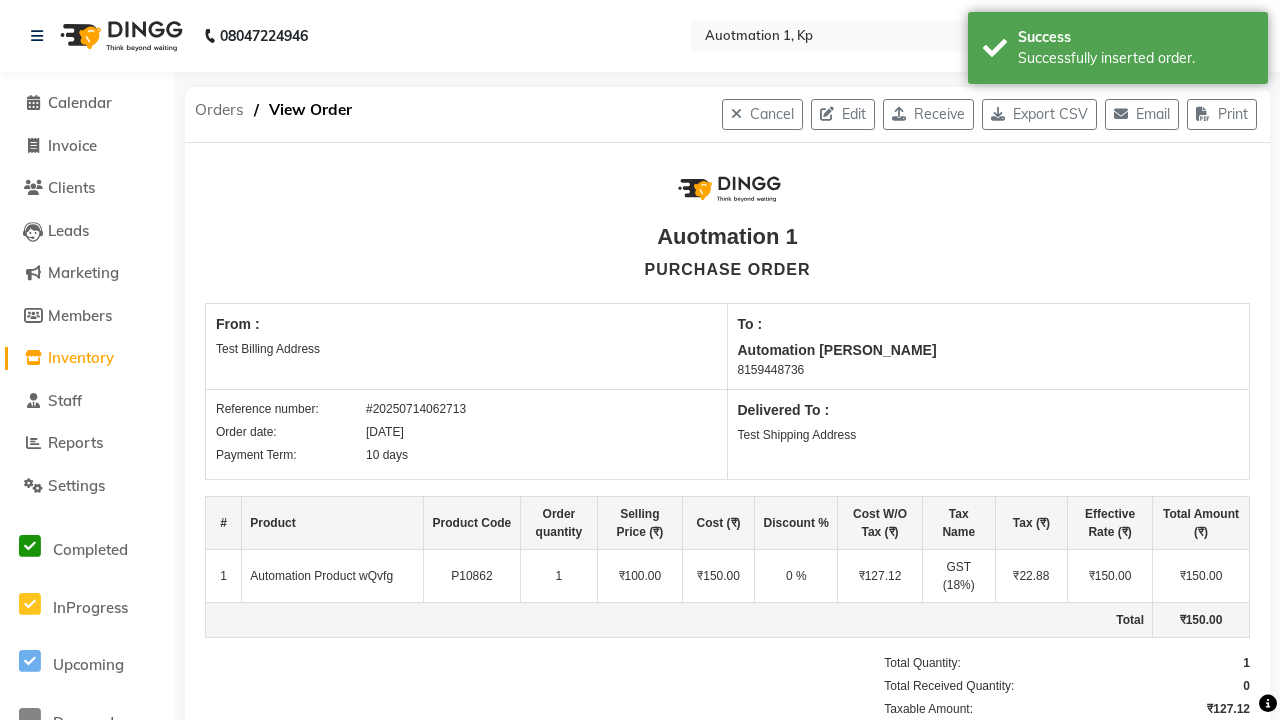 click on "Successfully inserted order." at bounding box center (1135, 58) 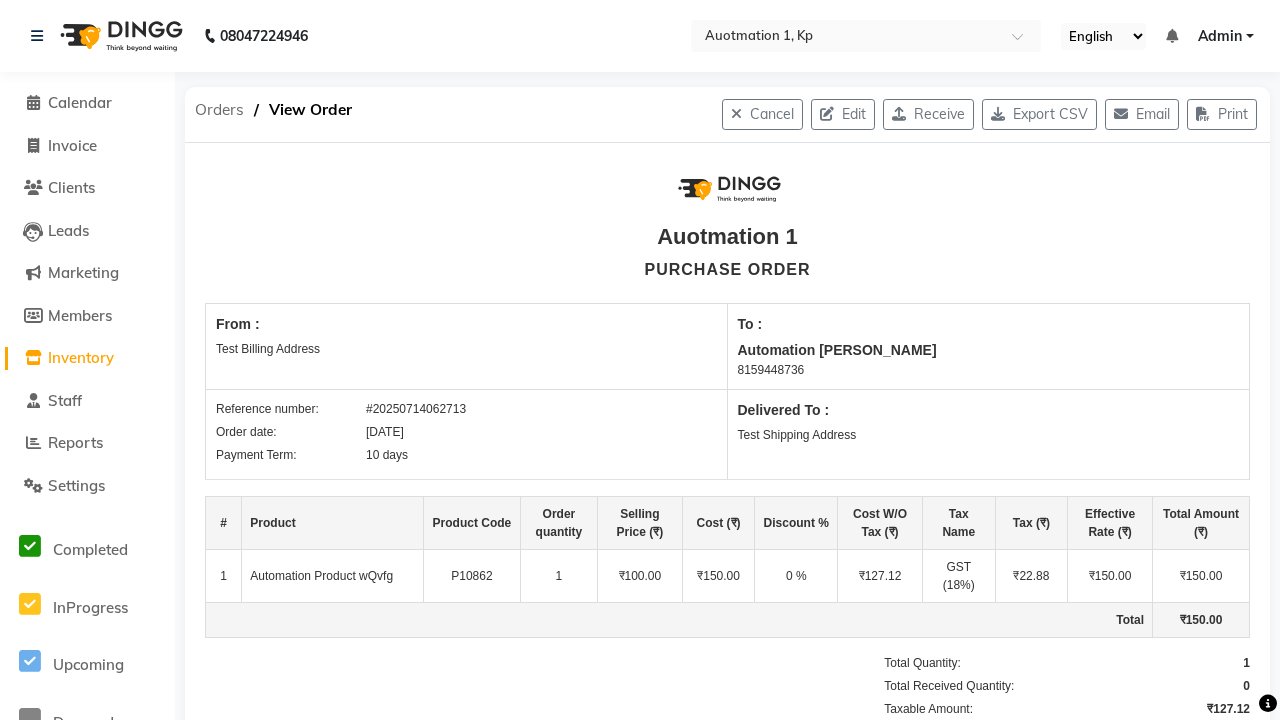 click on "Orders" 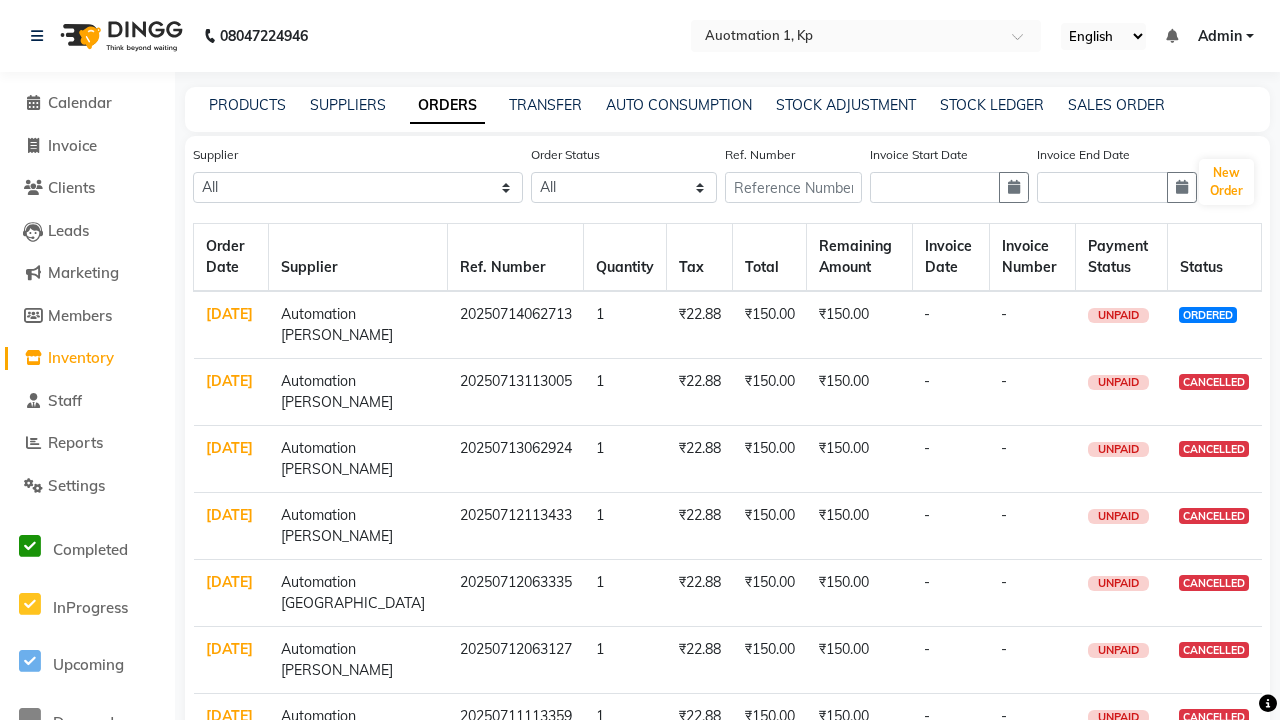 select on "1541" 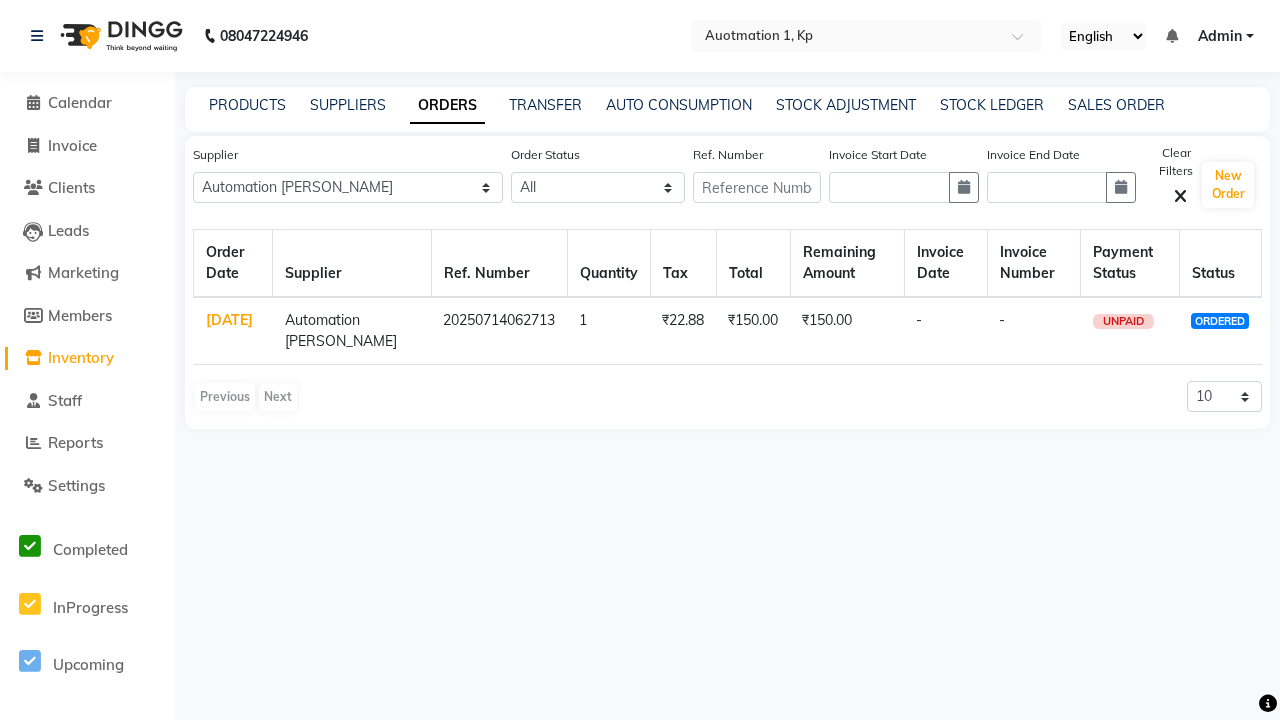 click on "ORDERS" 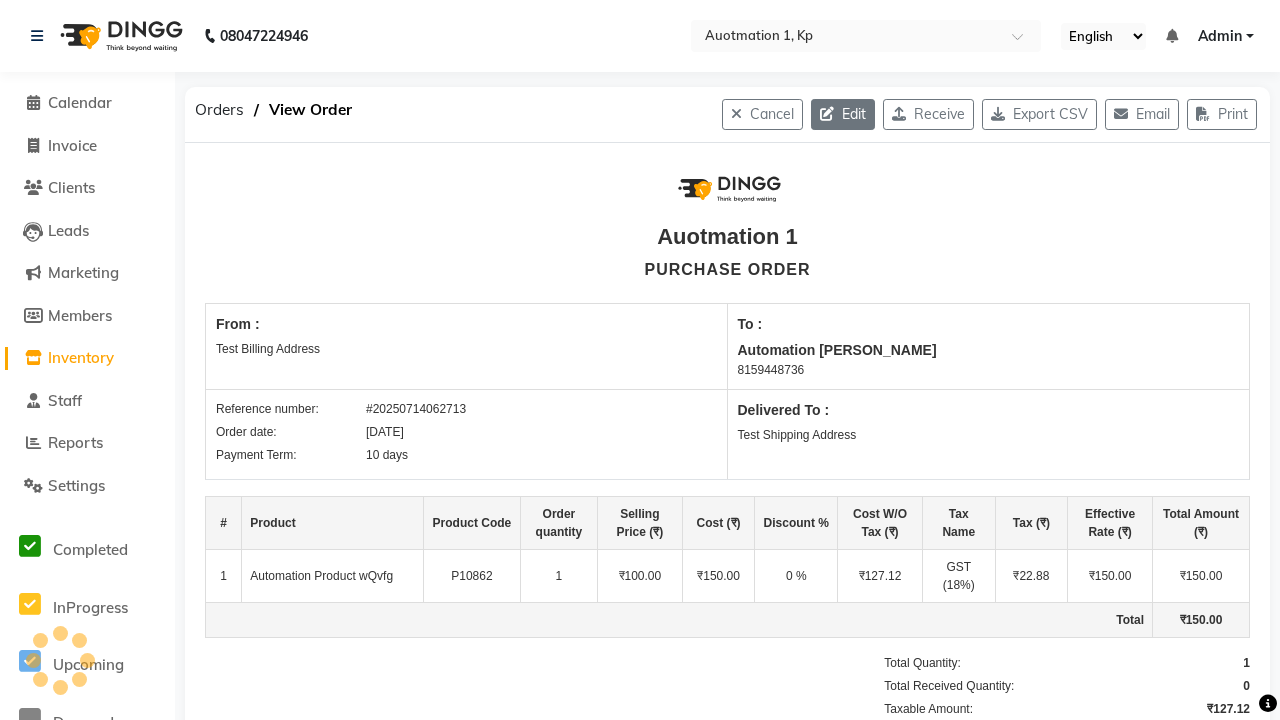 click 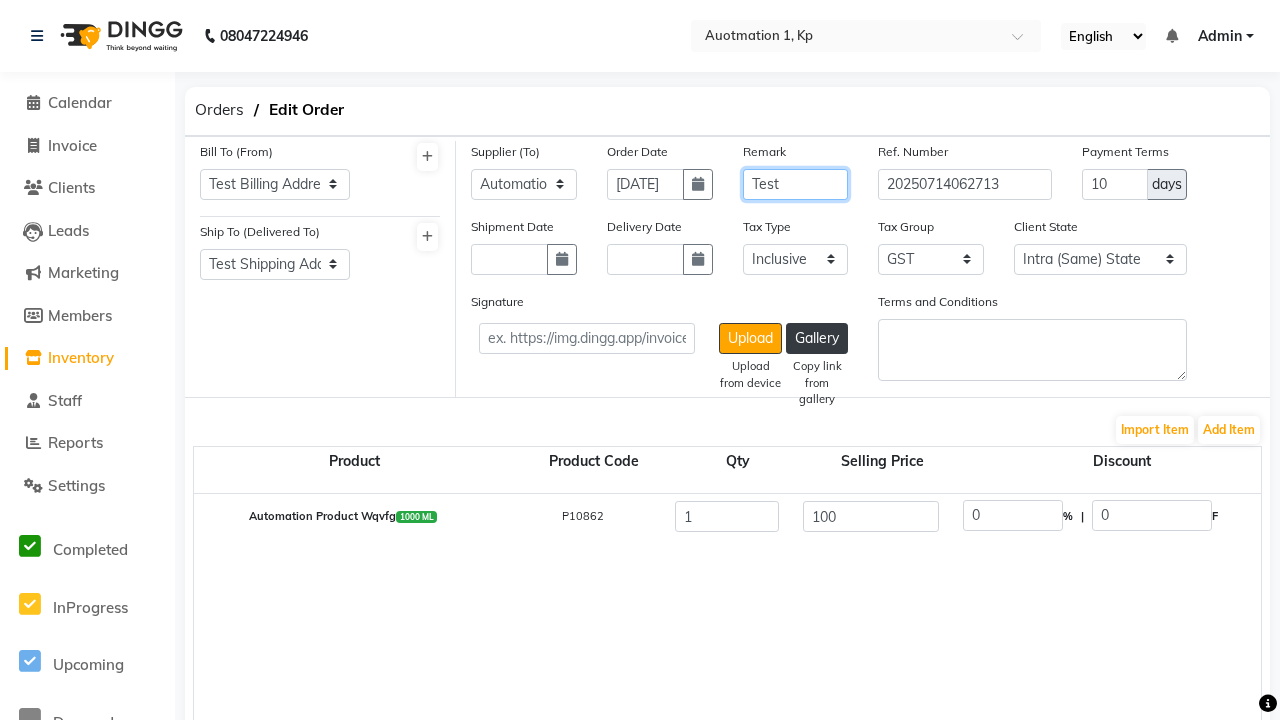 type on "Test" 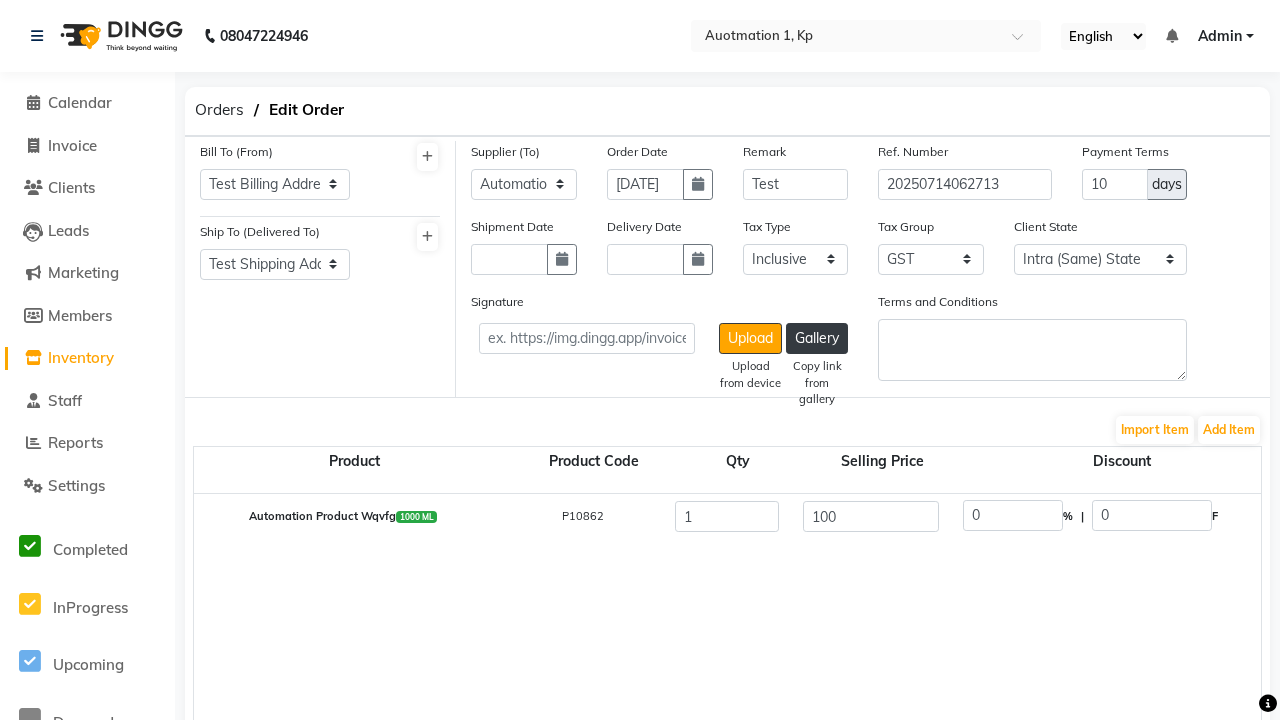 click on "Update" 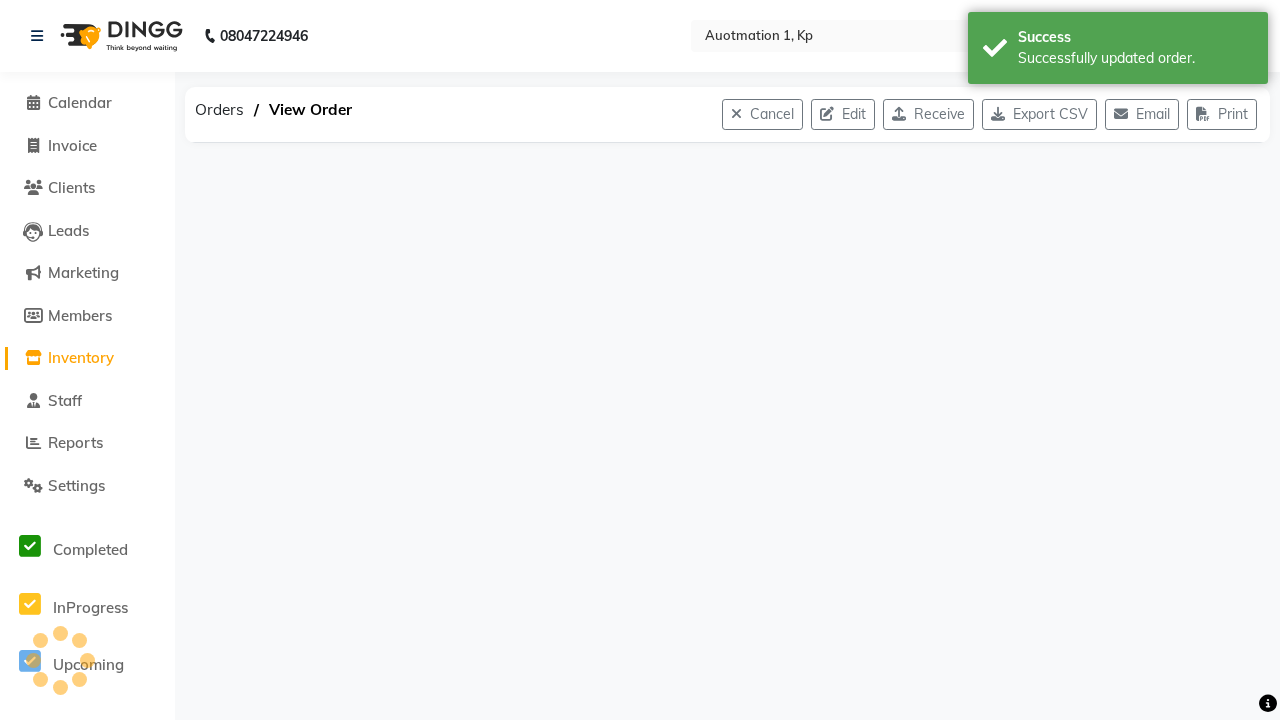 scroll, scrollTop: 0, scrollLeft: 0, axis: both 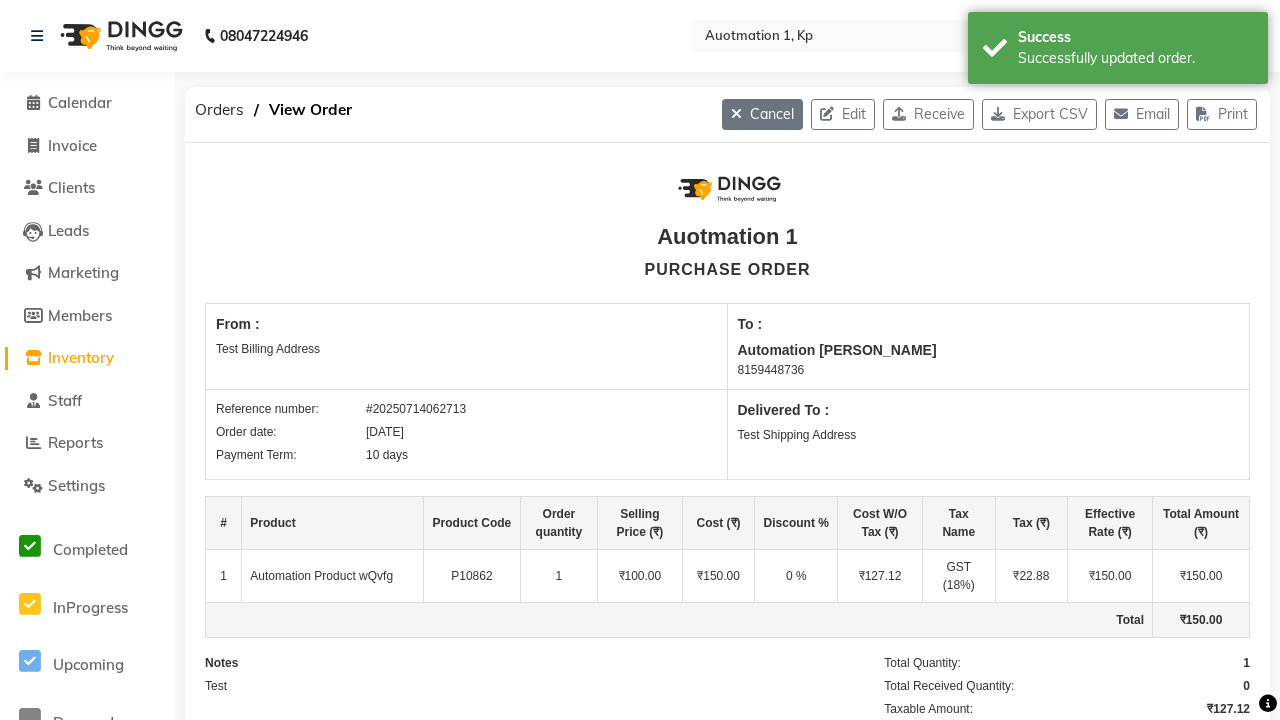 click on "Successfully updated order." at bounding box center [1135, 58] 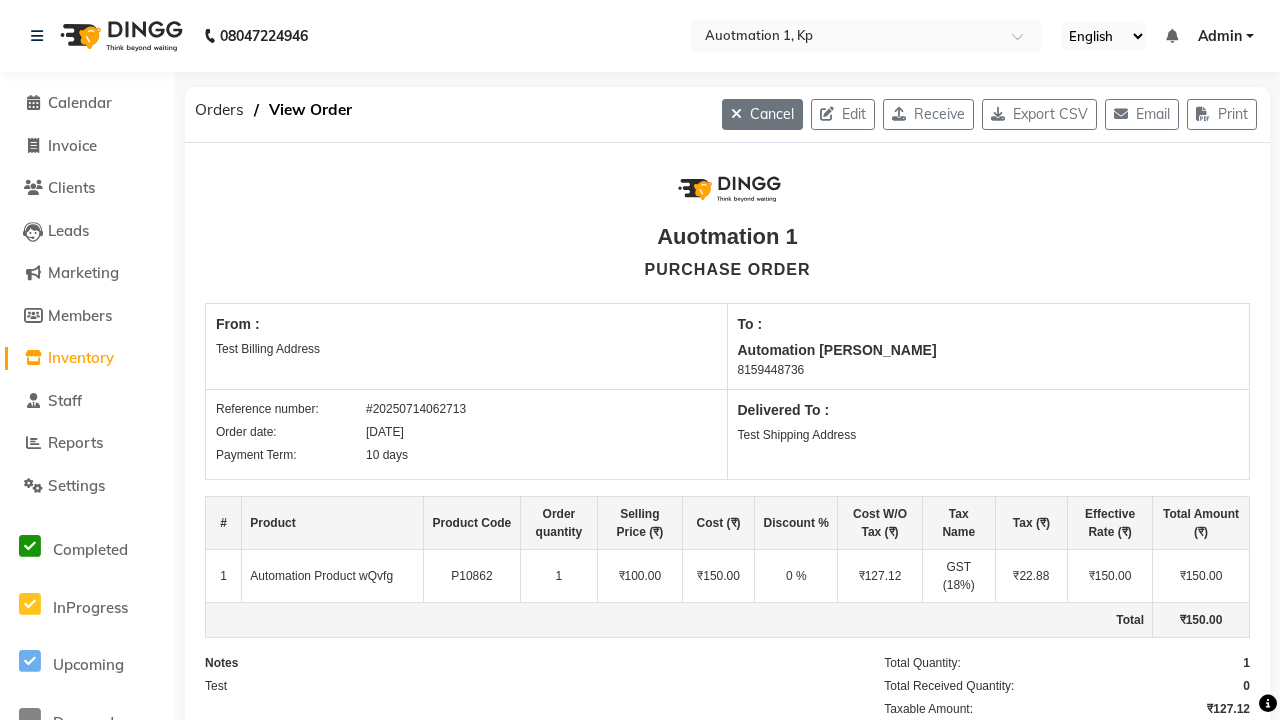 click on "Cancel" 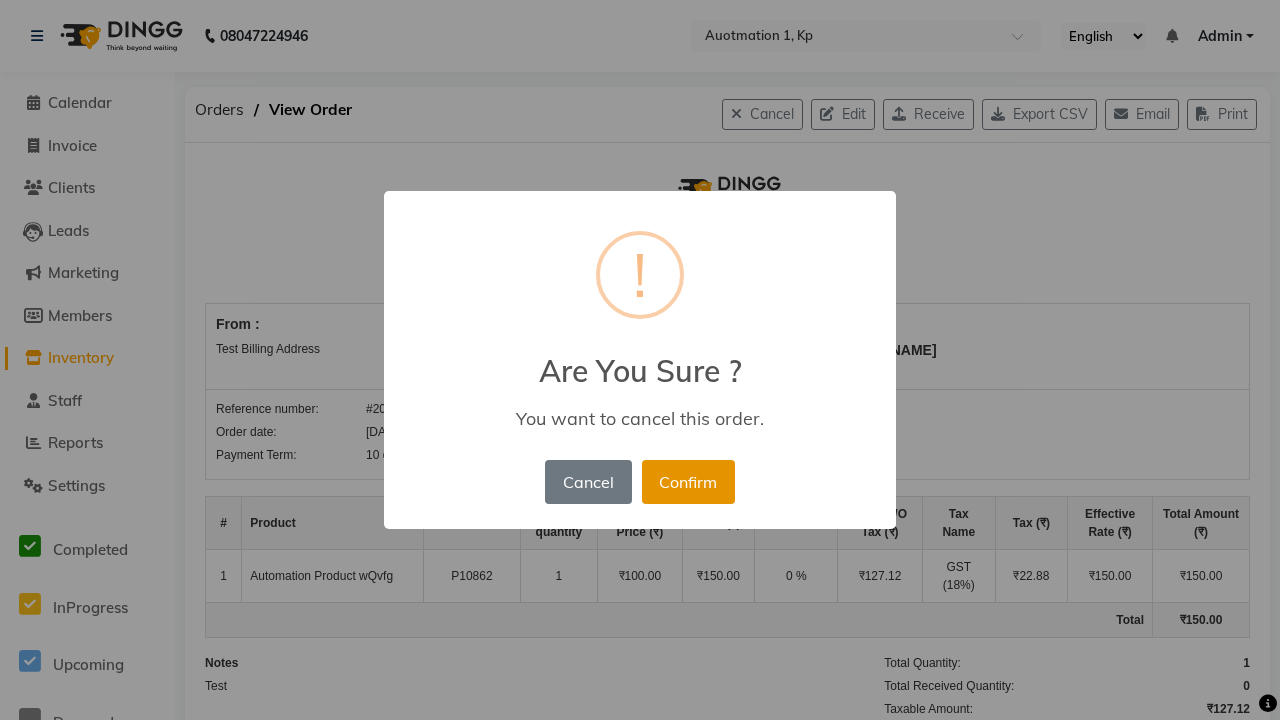 click on "Confirm" at bounding box center (688, 482) 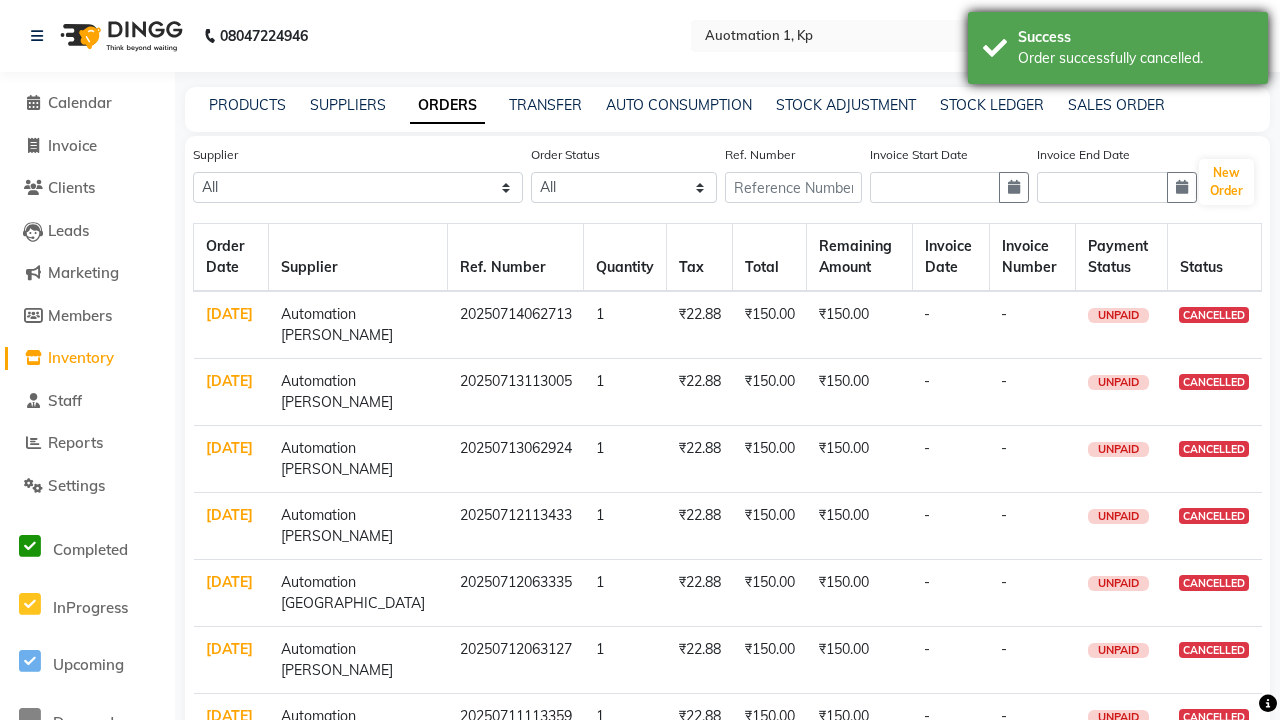 click on "Order successfully cancelled." at bounding box center (1135, 58) 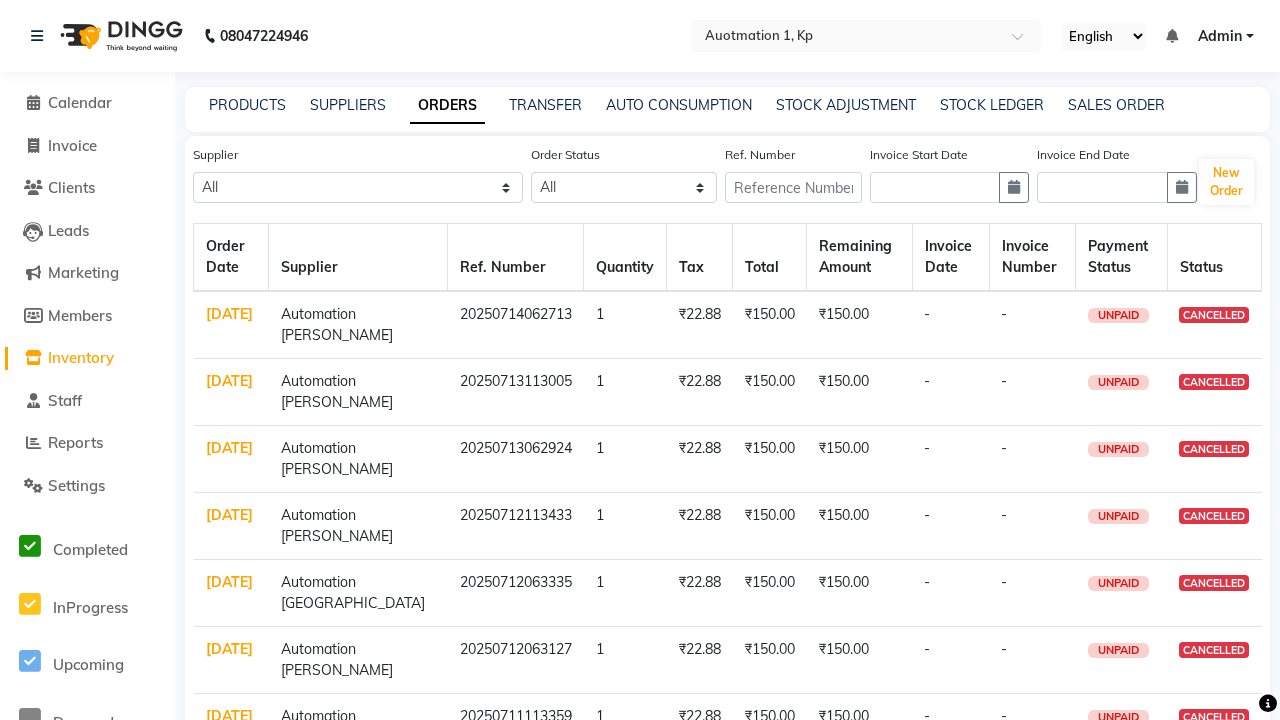 select on "1541" 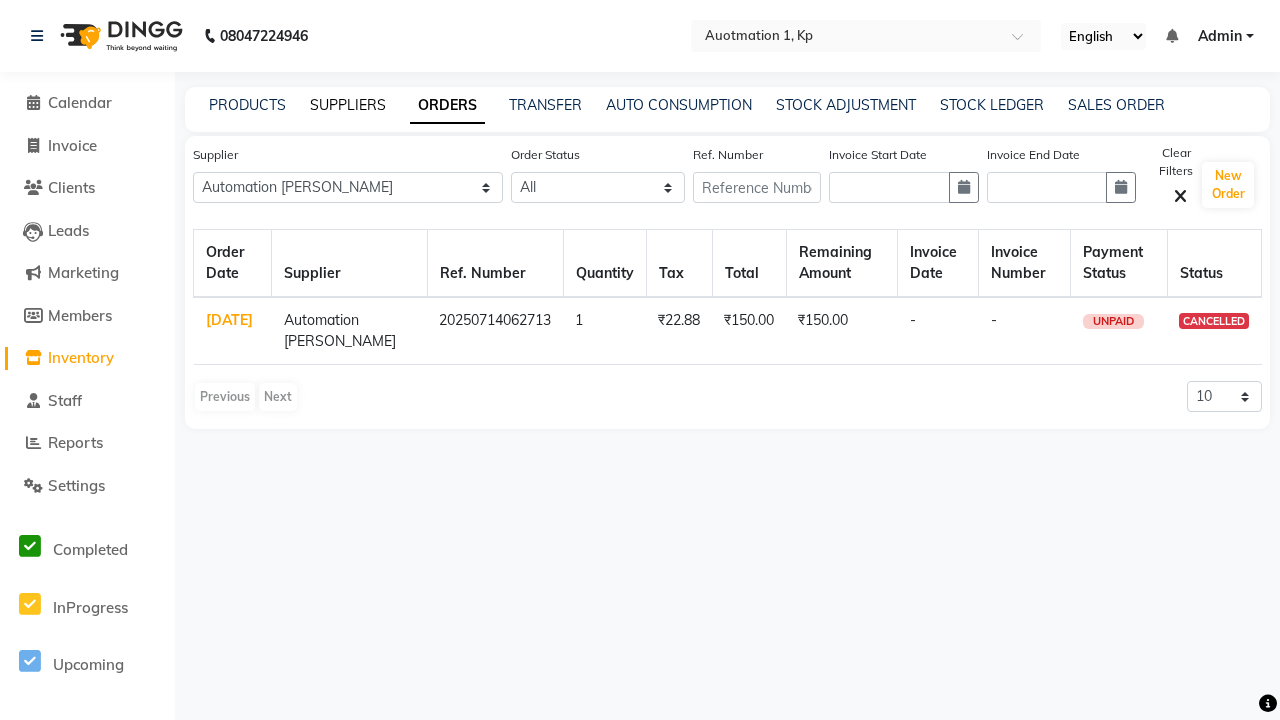 click on "SUPPLIERS" 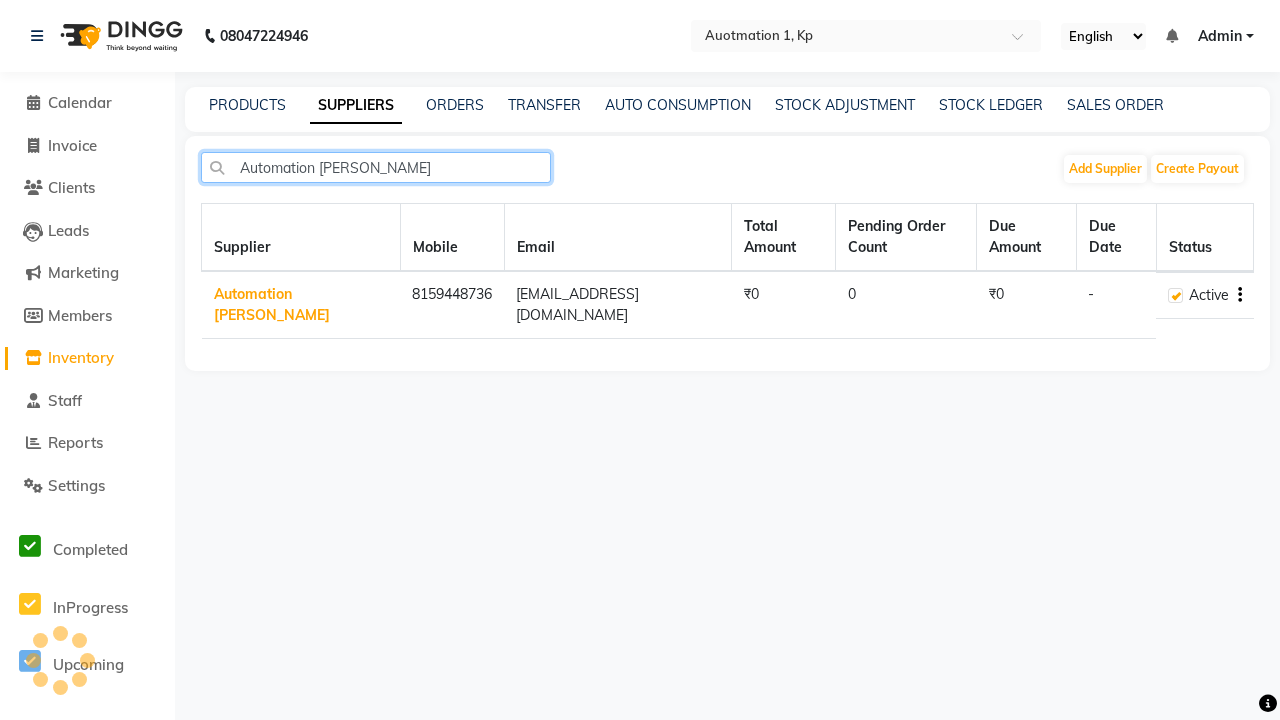 type on "Automation [PERSON_NAME]" 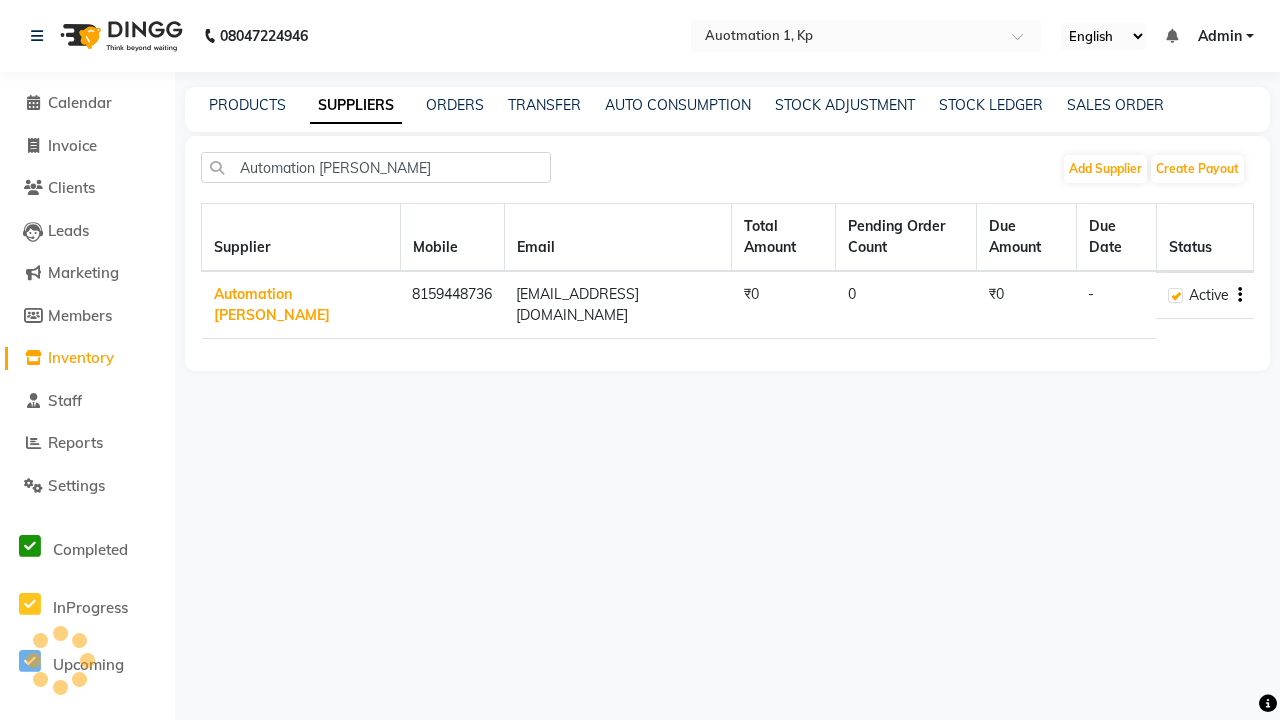 click 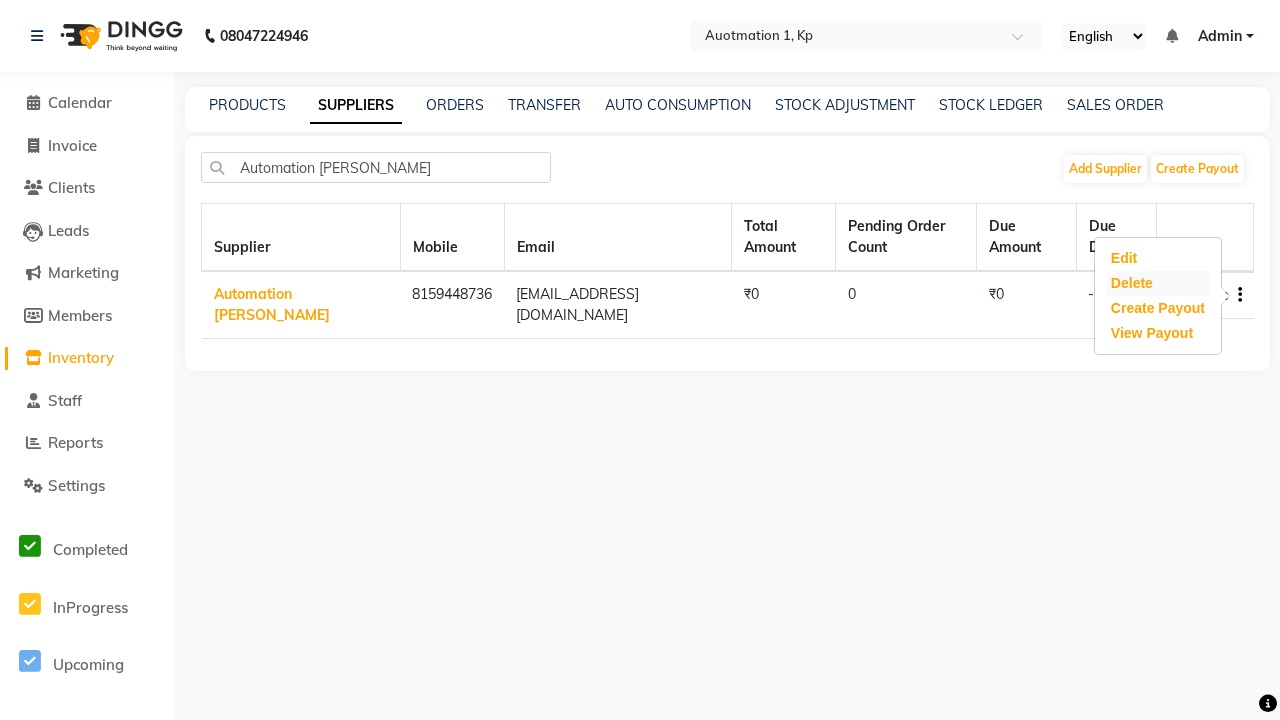 click on "Delete" at bounding box center [1158, 283] 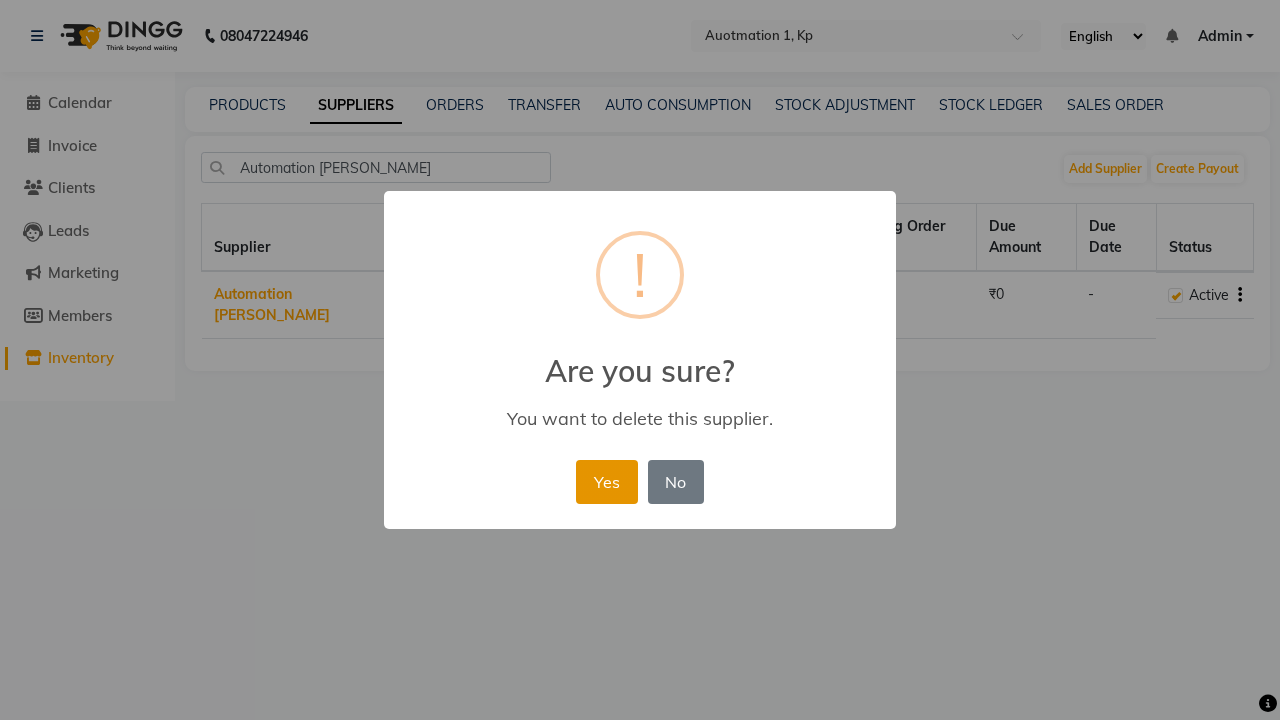 click on "Yes" at bounding box center [606, 482] 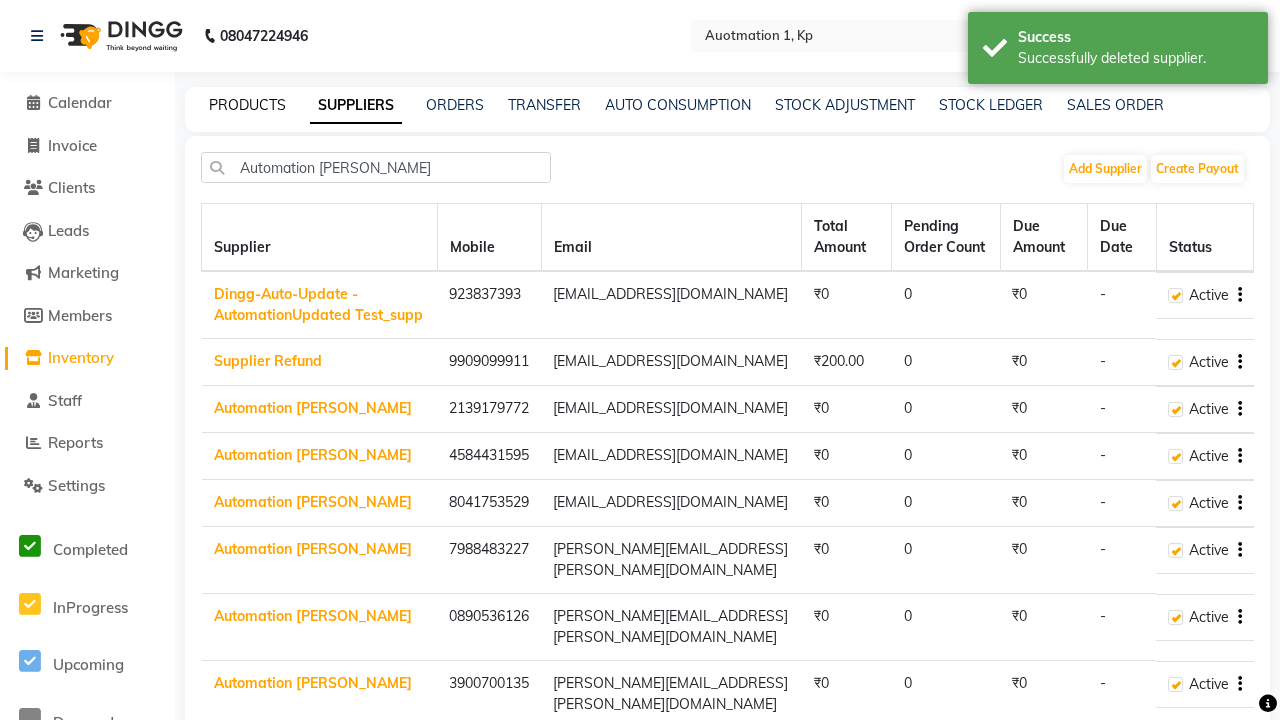 click on "Successfully deleted supplier." at bounding box center (1135, 58) 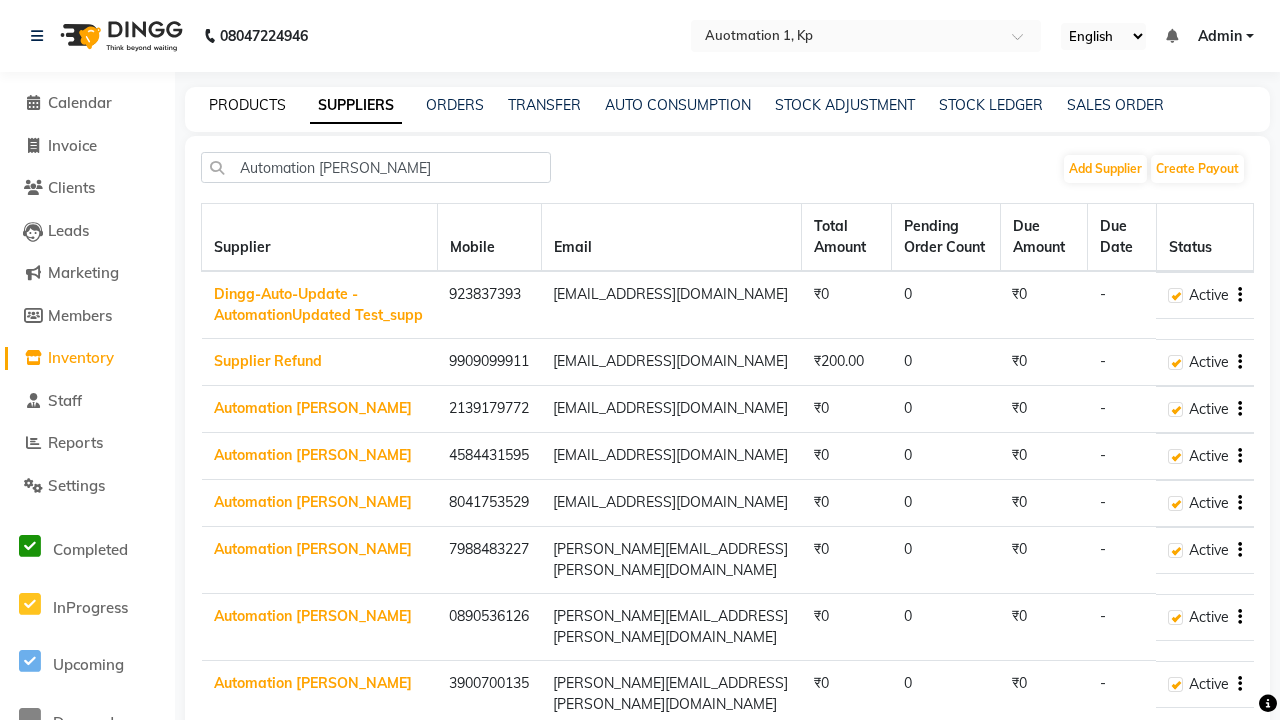 click on "PRODUCTS" 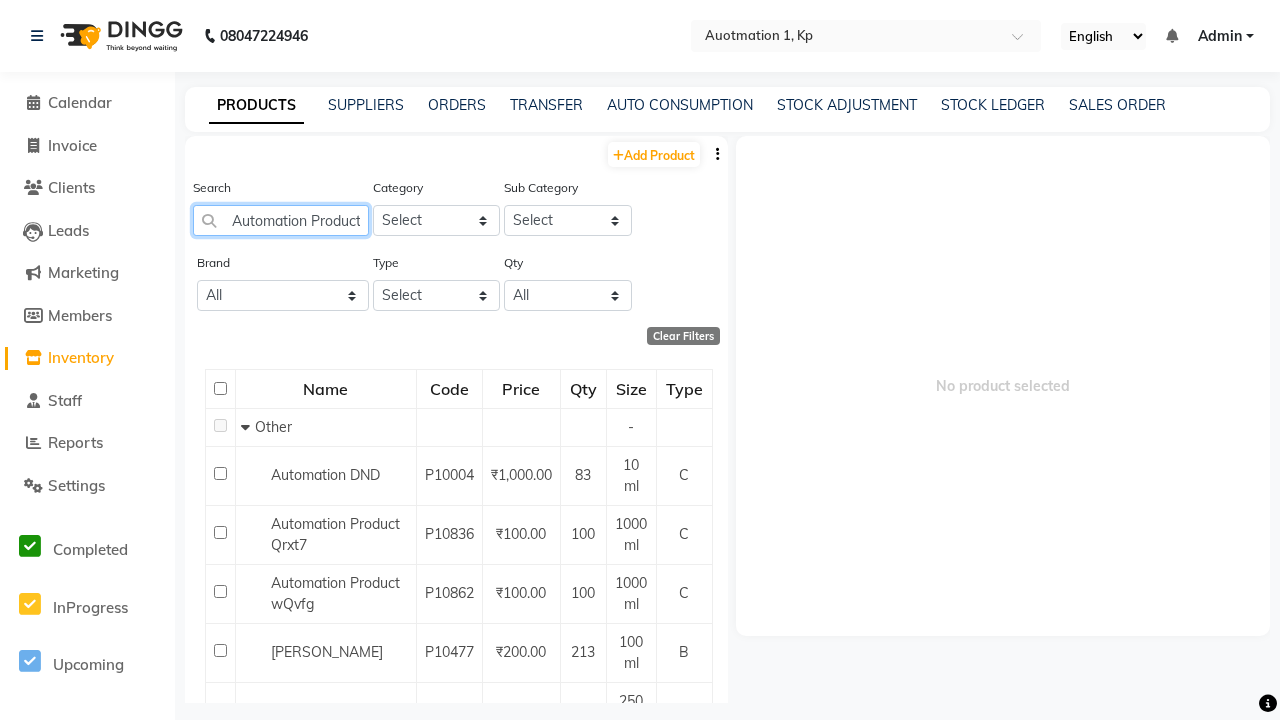 scroll, scrollTop: 0, scrollLeft: 48, axis: horizontal 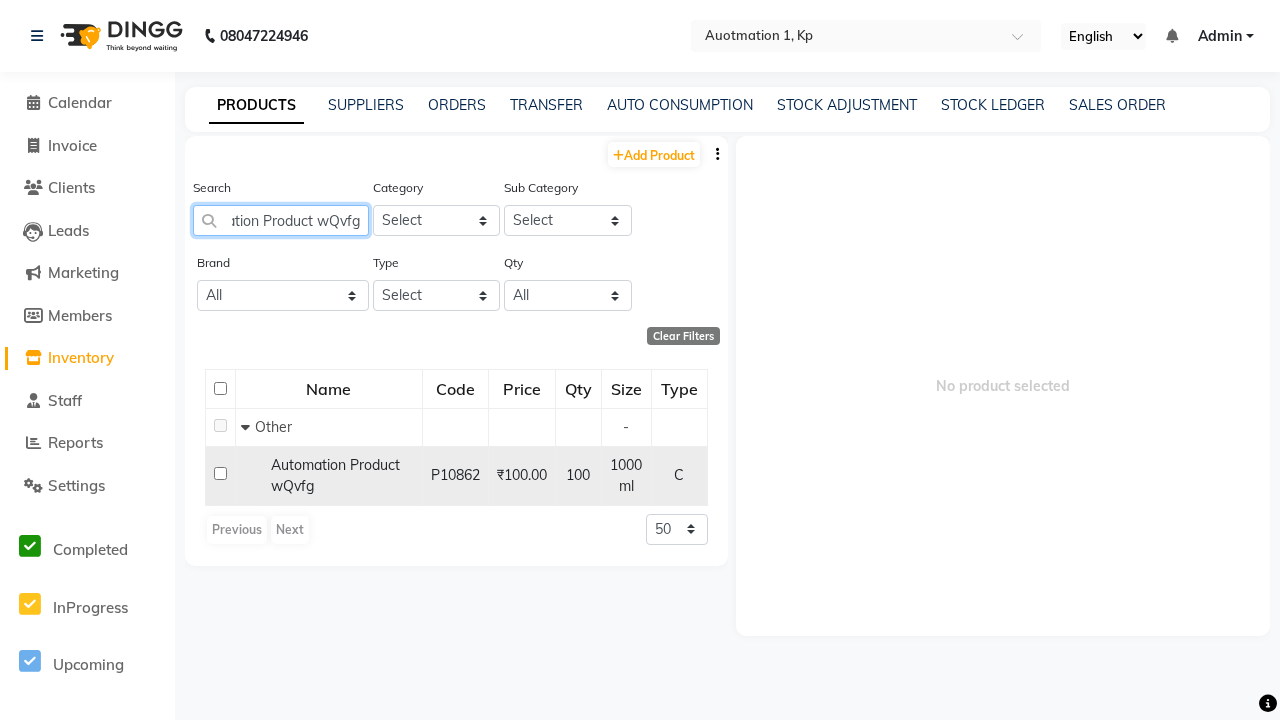 type on "Automation Product wQvfg" 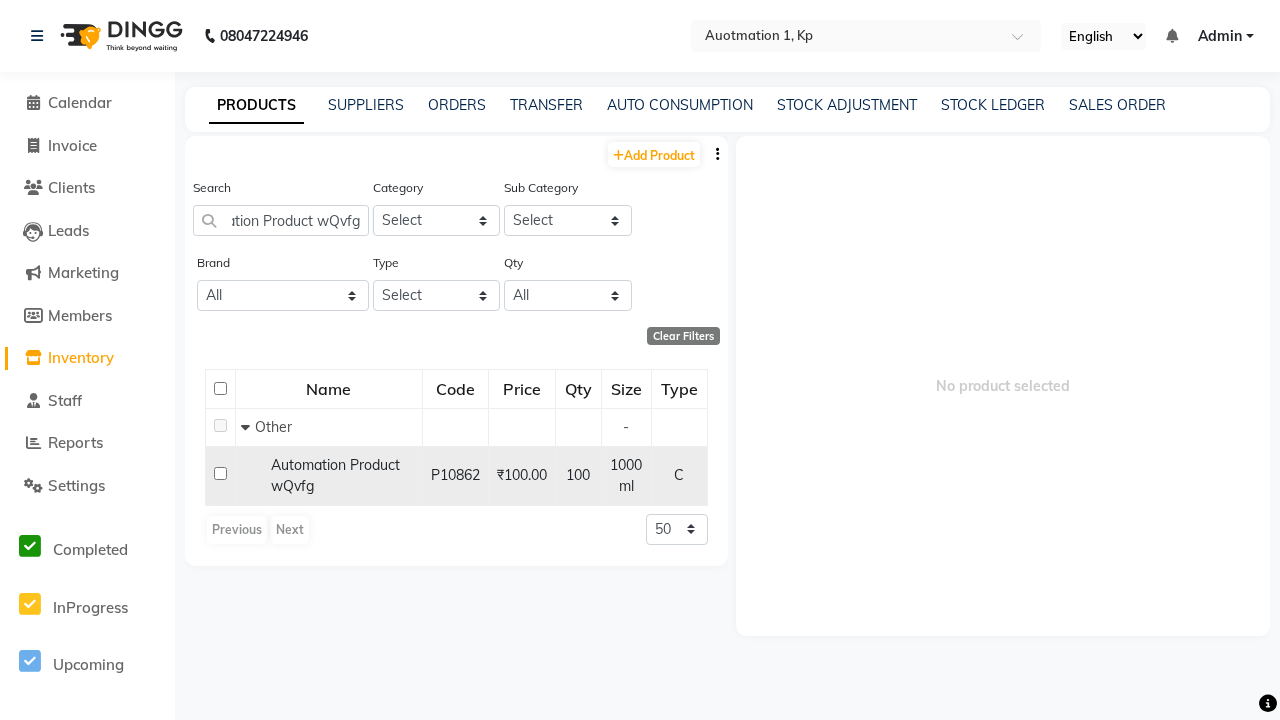 click 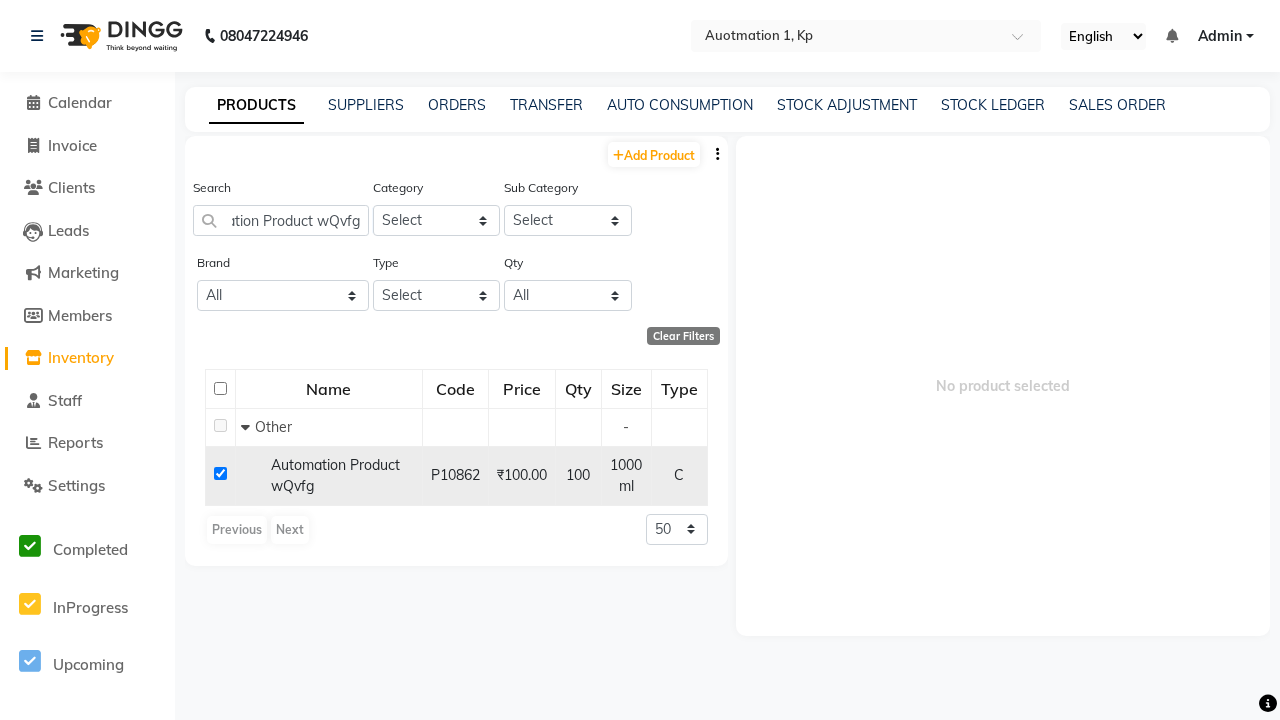 checkbox on "true" 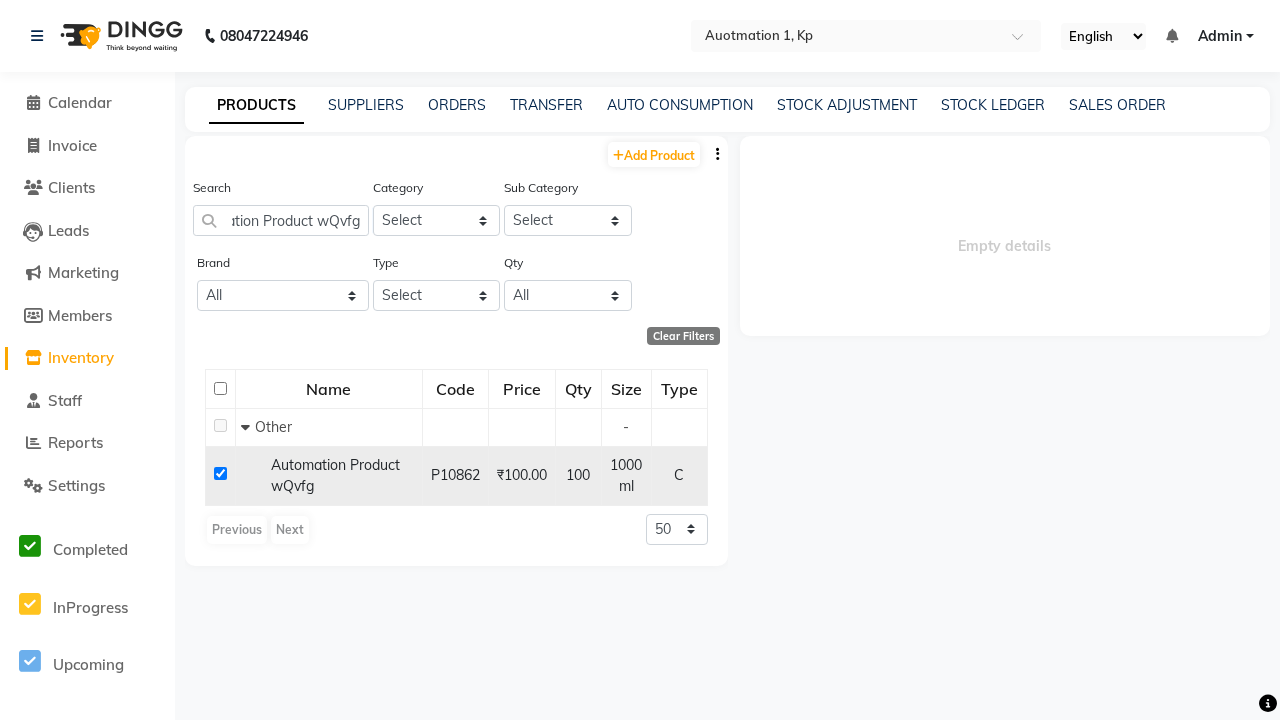 scroll, scrollTop: 0, scrollLeft: 0, axis: both 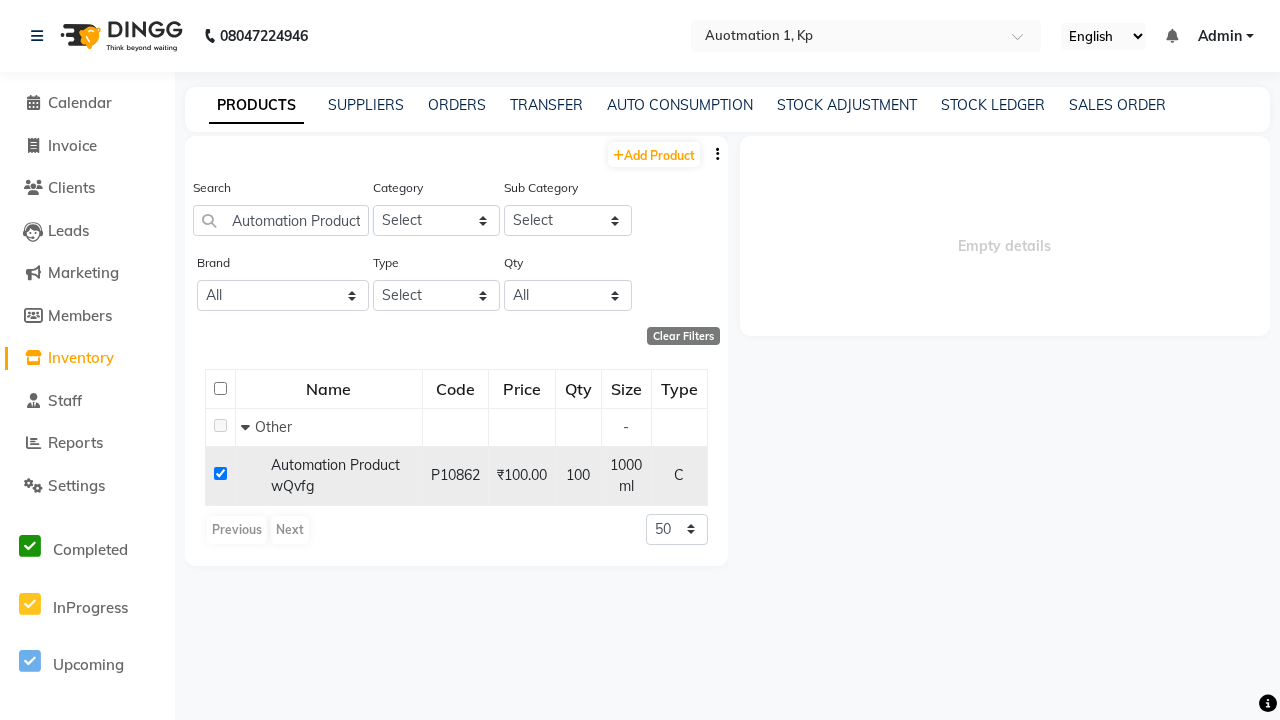 select 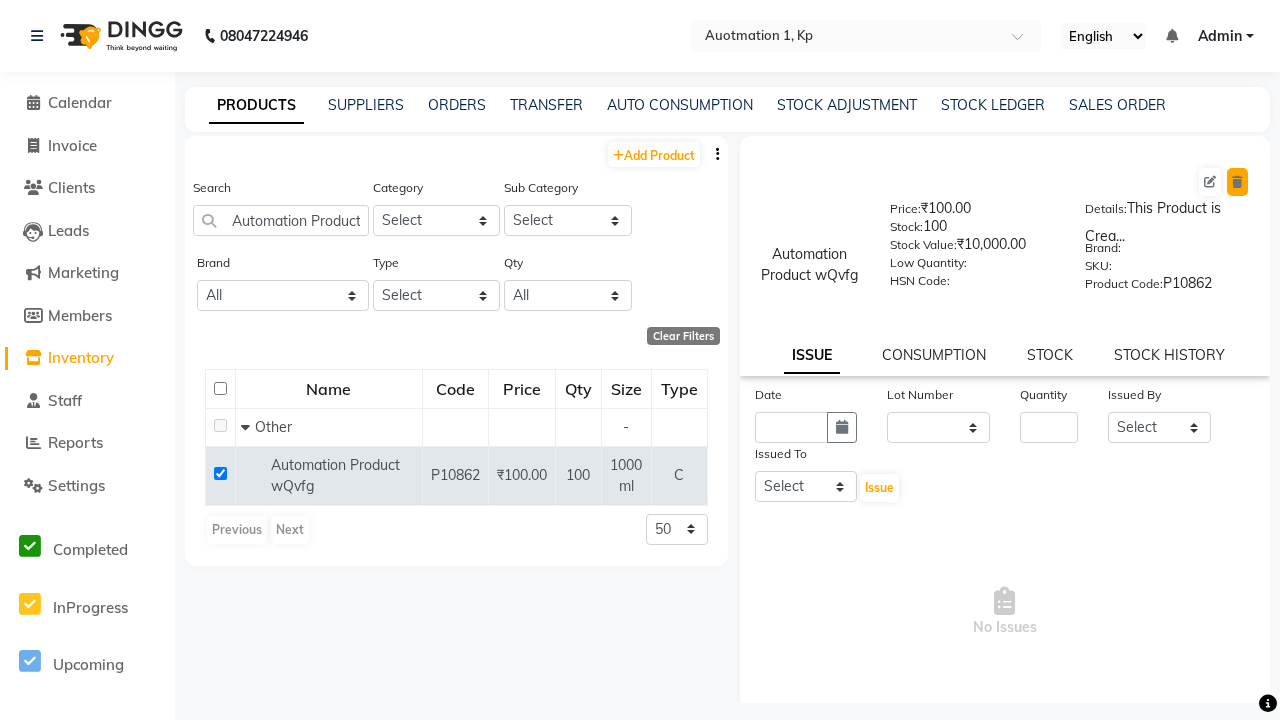 click 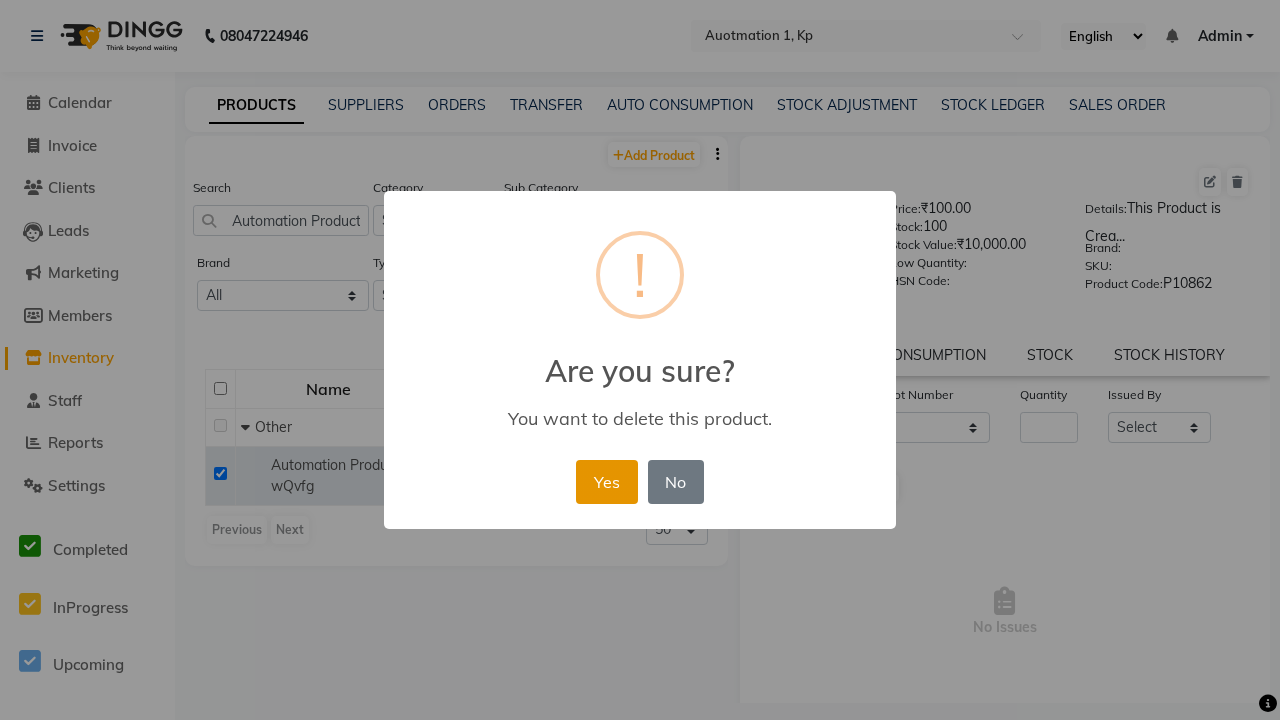click on "Yes" at bounding box center (606, 482) 